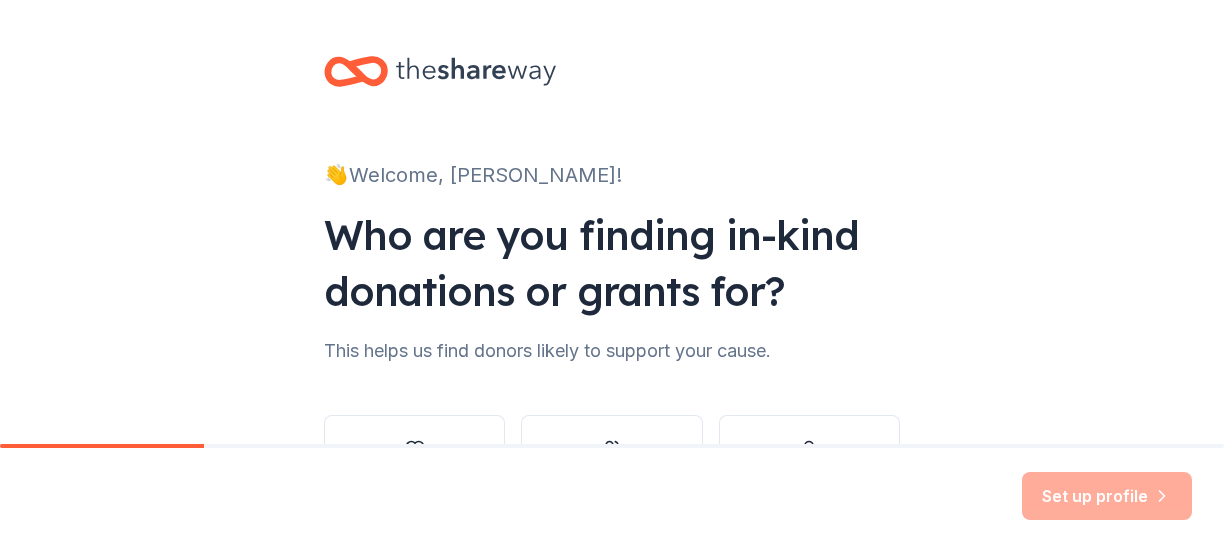 scroll, scrollTop: 0, scrollLeft: 0, axis: both 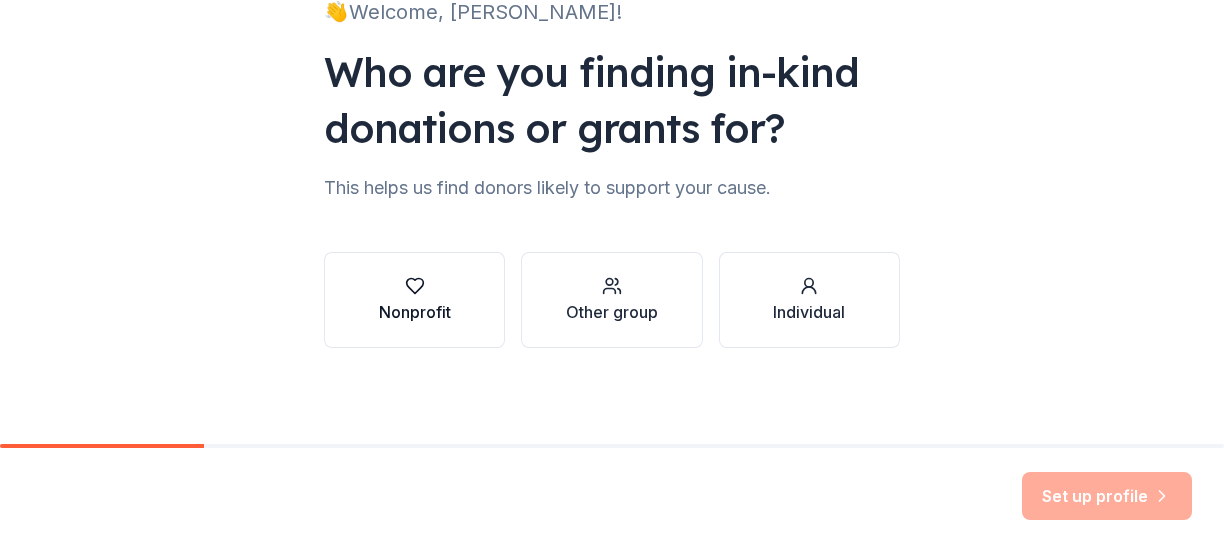 click on "Nonprofit" at bounding box center [414, 300] 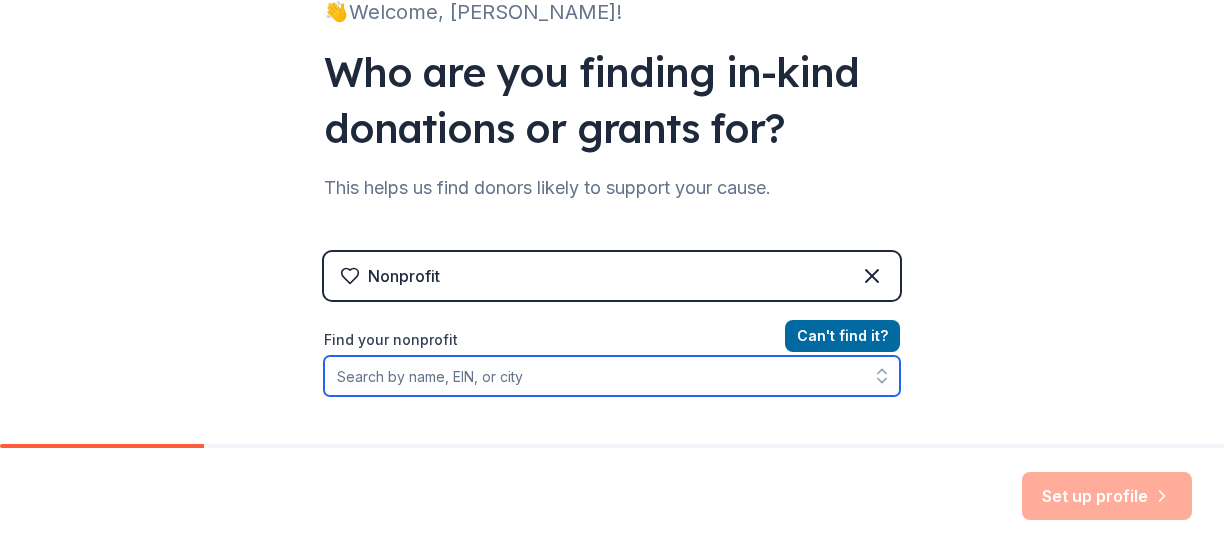 click on "Find your nonprofit" at bounding box center [612, 376] 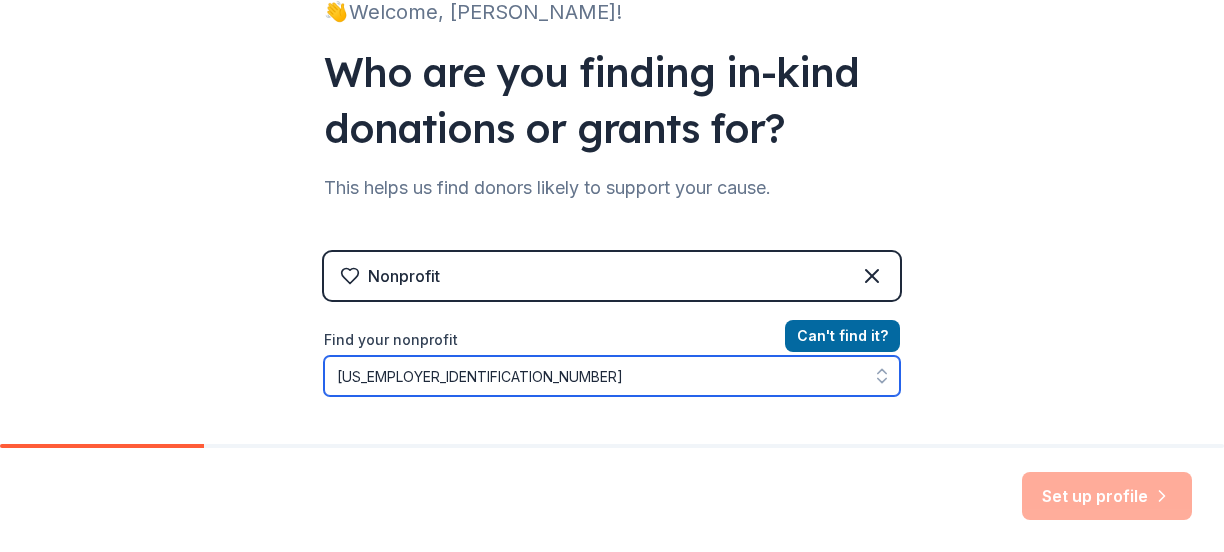 type on "[US_EMPLOYER_IDENTIFICATION_NUMBER]" 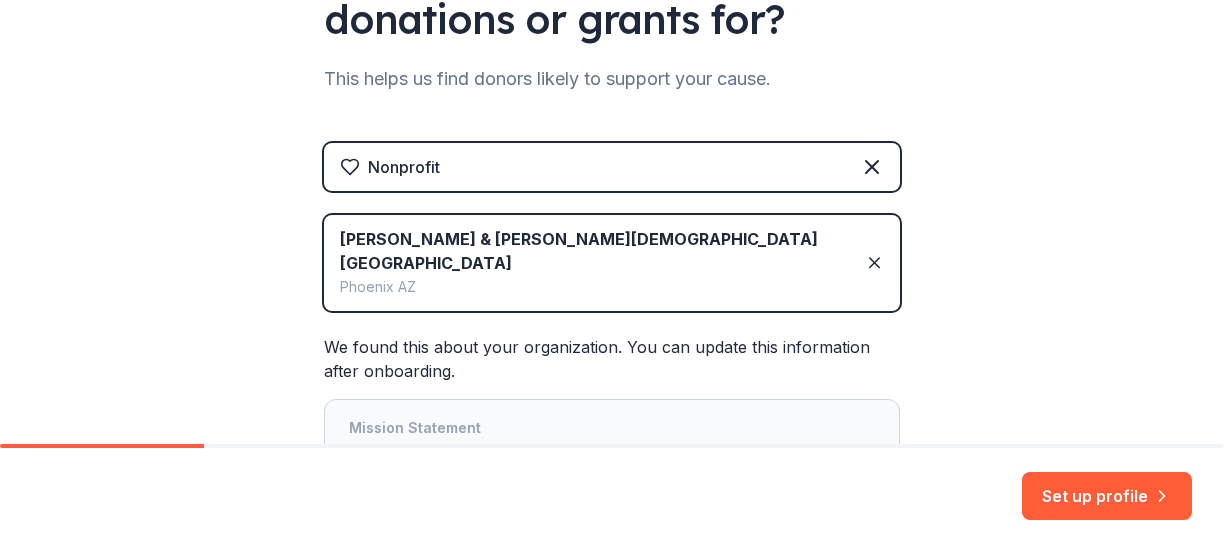 scroll, scrollTop: 273, scrollLeft: 0, axis: vertical 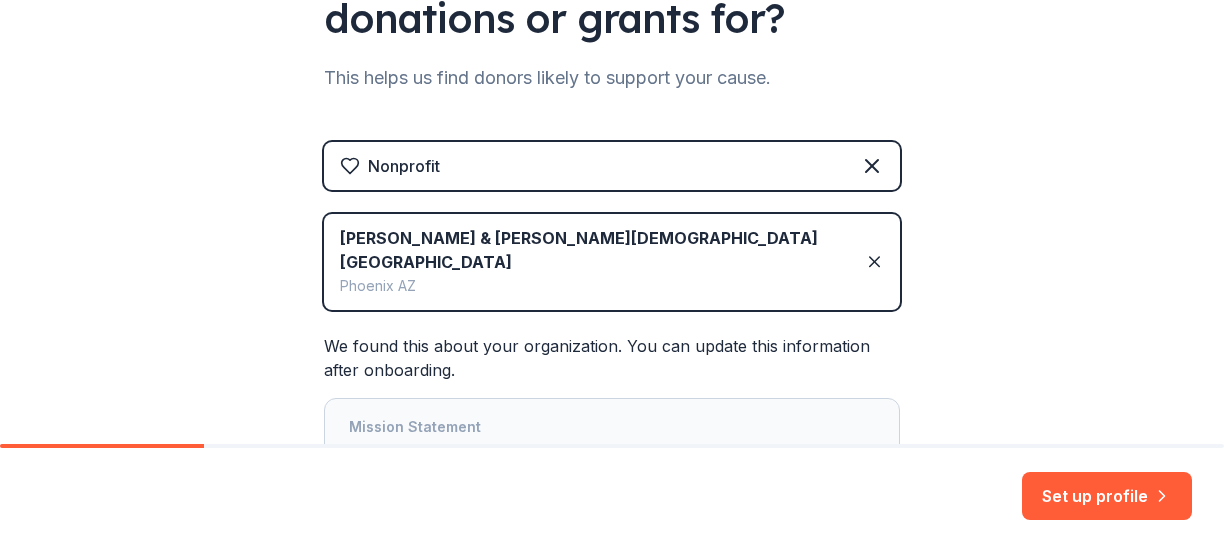 click on "Nonprofit" at bounding box center (612, 166) 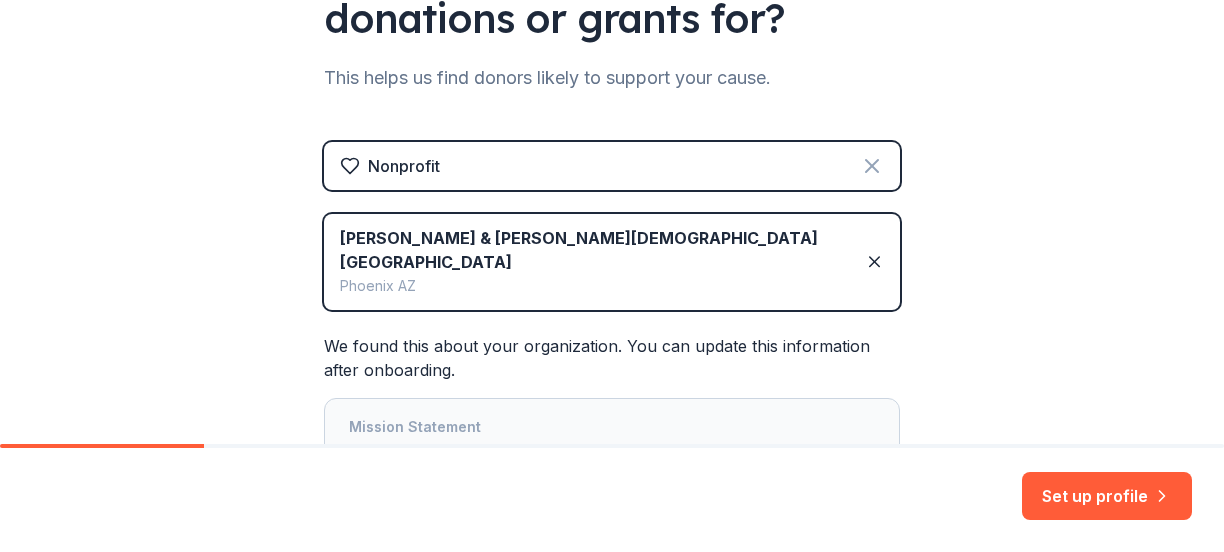 click 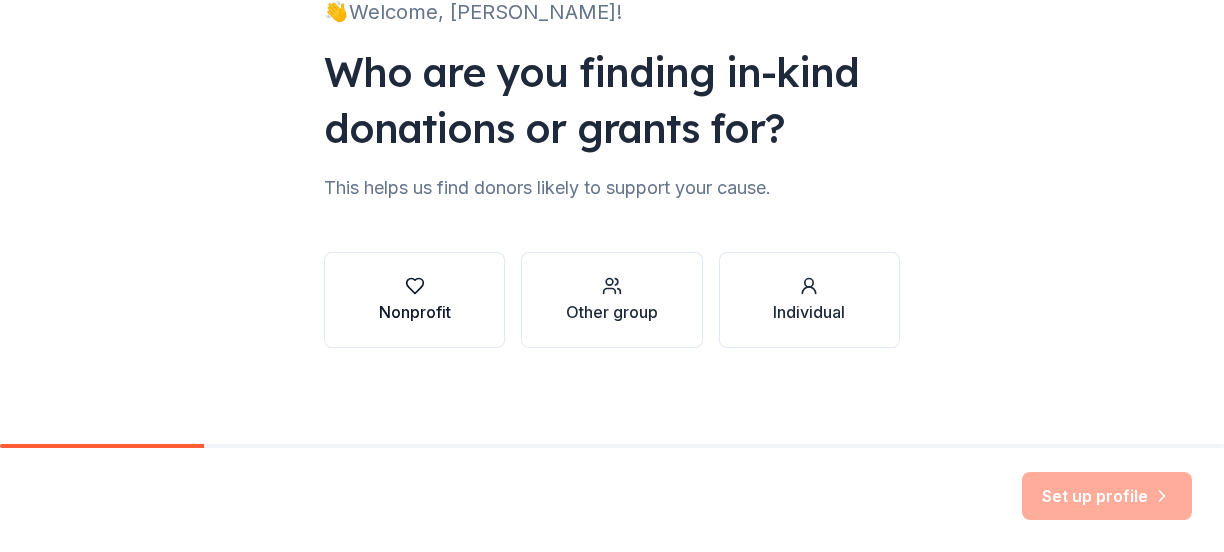 click on "Nonprofit" at bounding box center [414, 300] 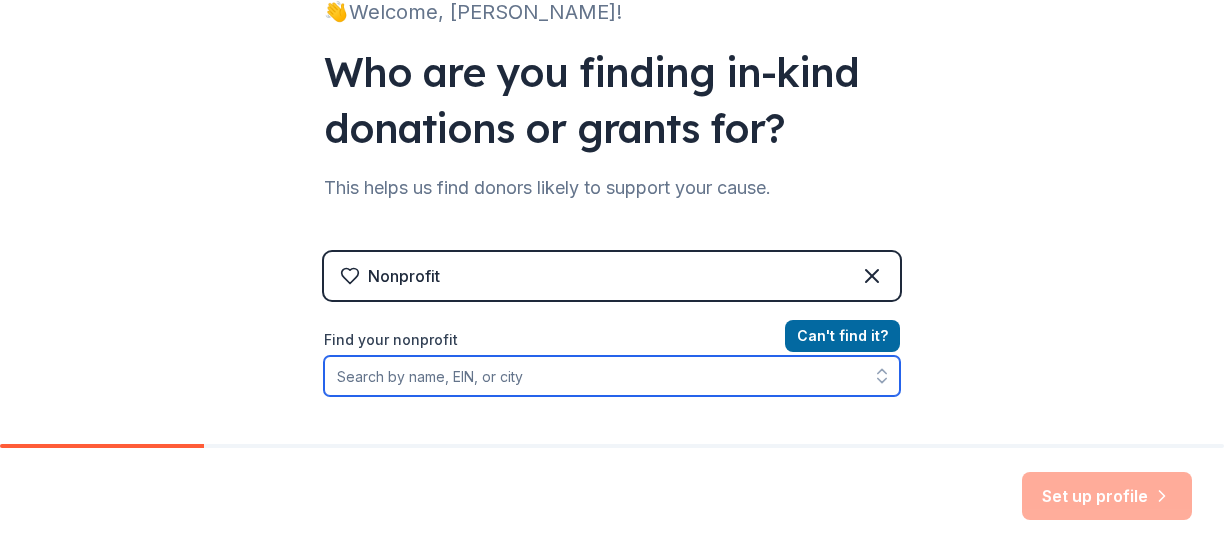 click on "Find your nonprofit" at bounding box center (612, 376) 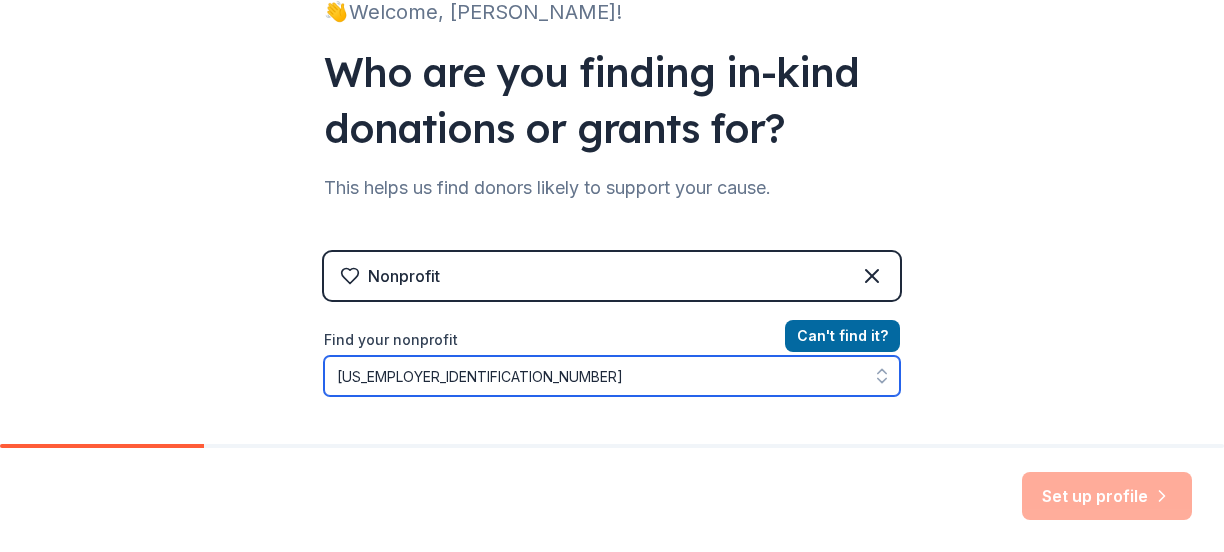 scroll, scrollTop: 187, scrollLeft: 0, axis: vertical 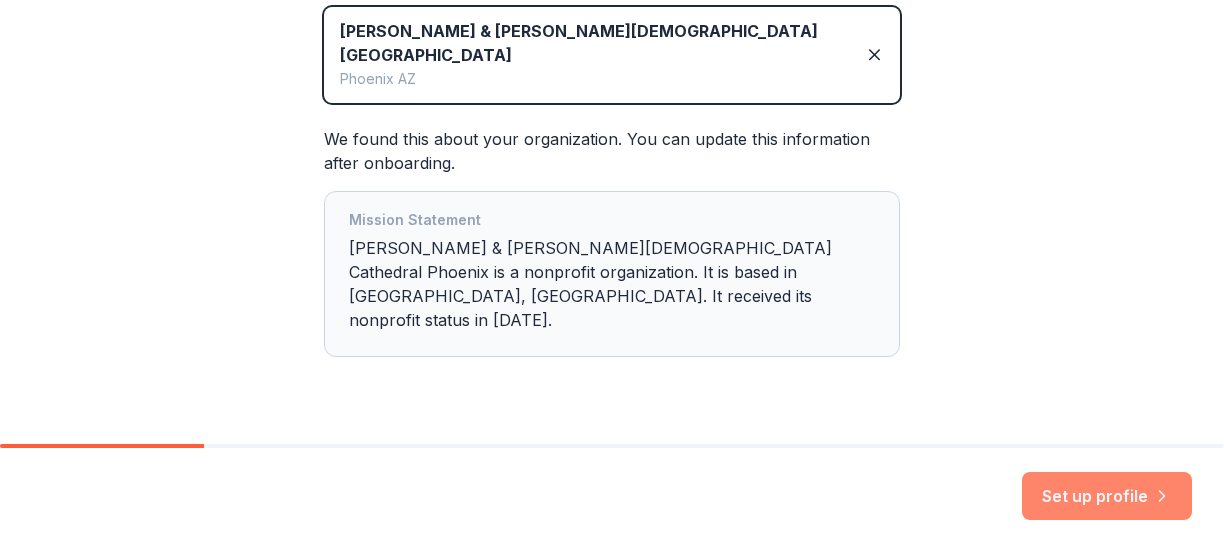 click on "Set up profile" at bounding box center (1107, 496) 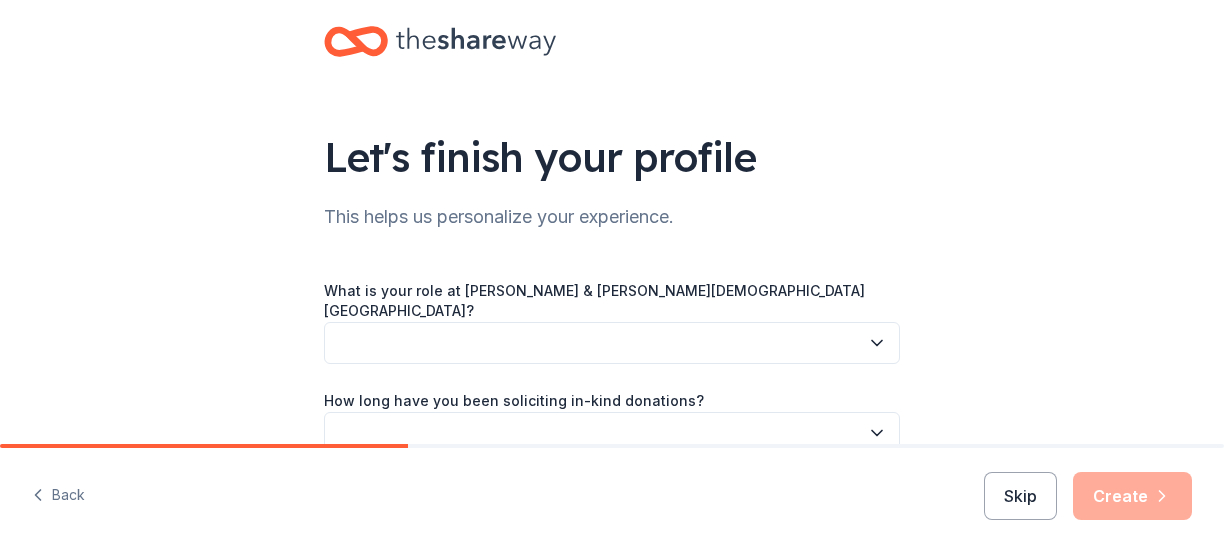 scroll, scrollTop: 38, scrollLeft: 0, axis: vertical 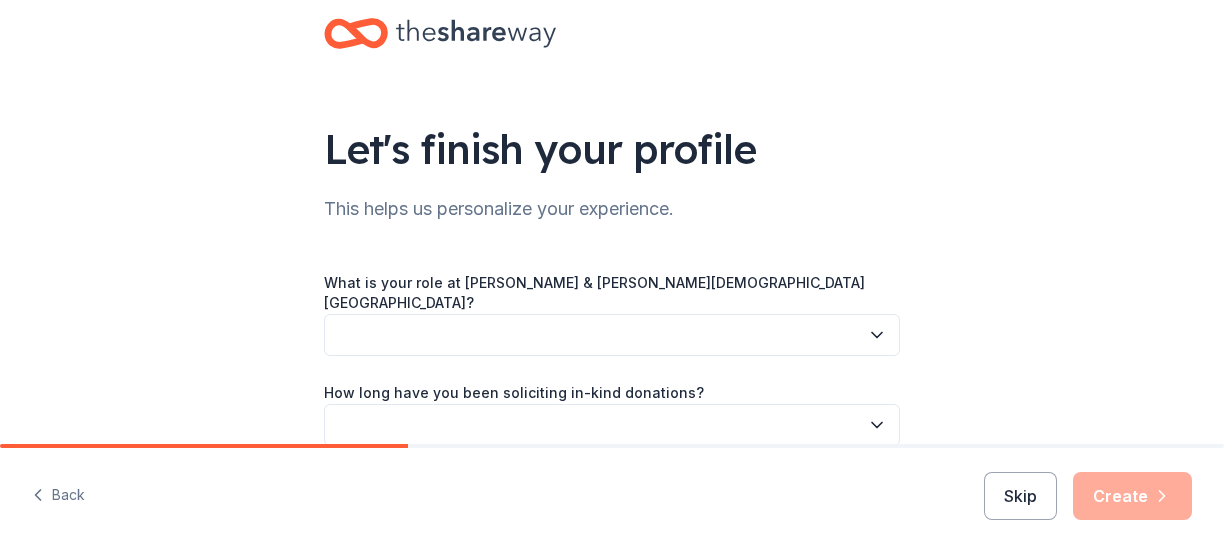 click at bounding box center (612, 335) 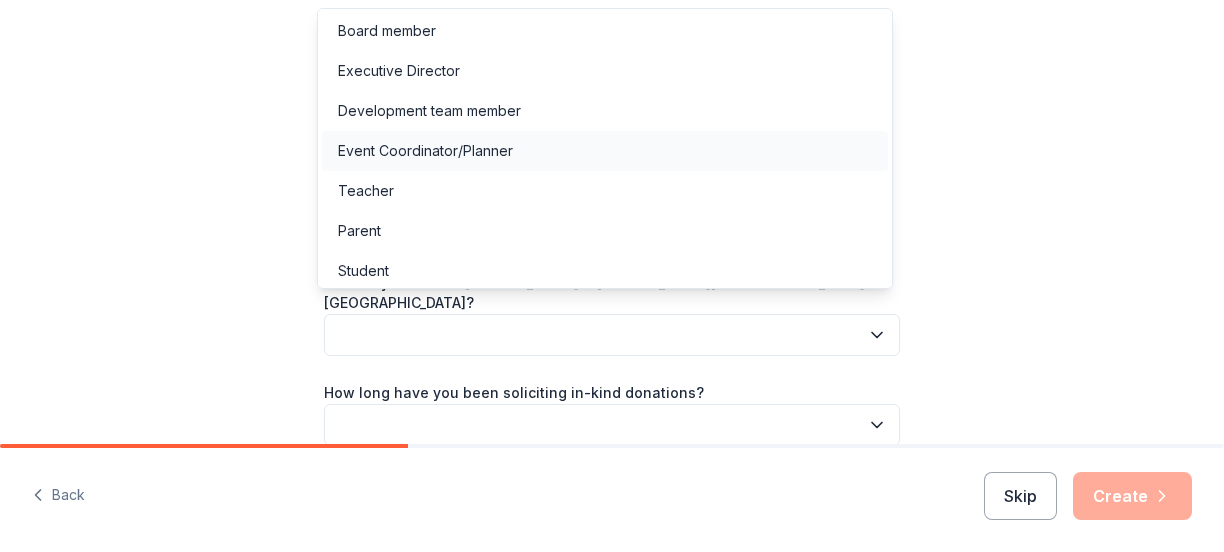 scroll, scrollTop: 0, scrollLeft: 0, axis: both 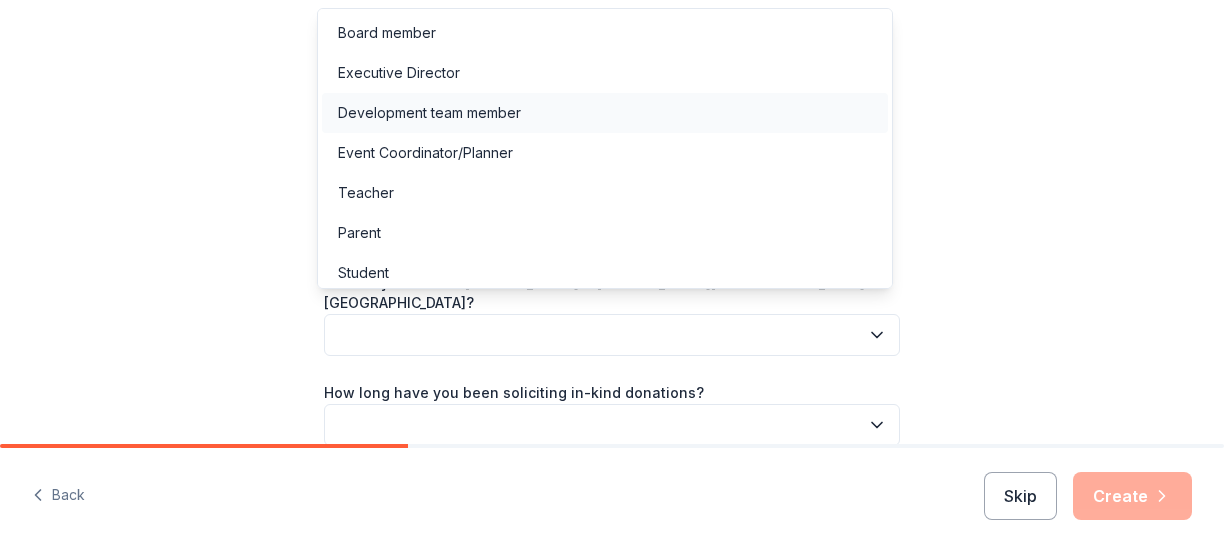 click on "Development team member" at bounding box center (605, 113) 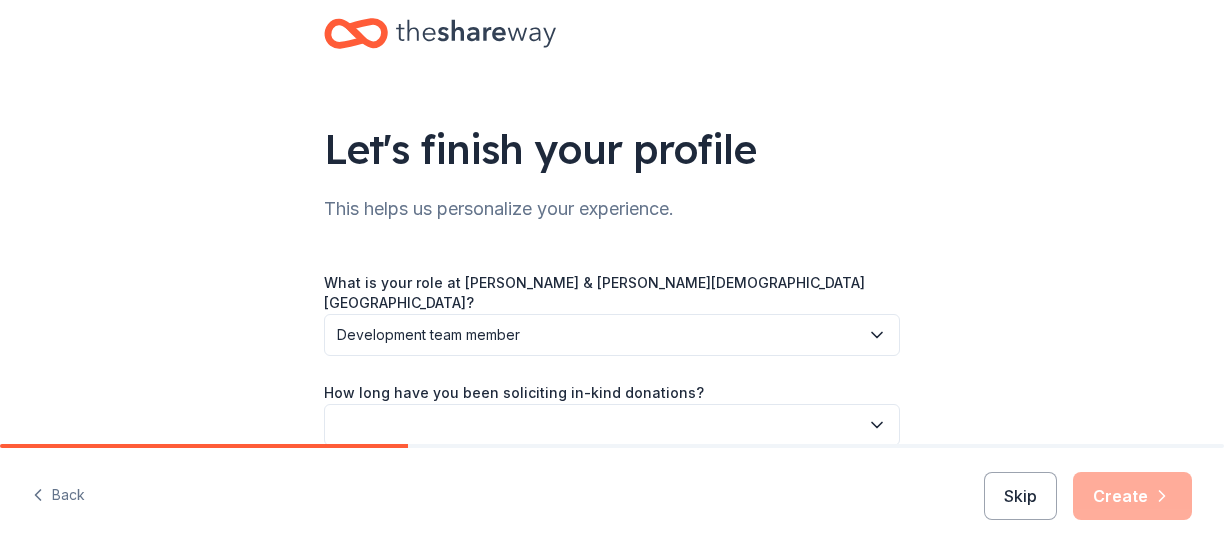 scroll, scrollTop: 209, scrollLeft: 0, axis: vertical 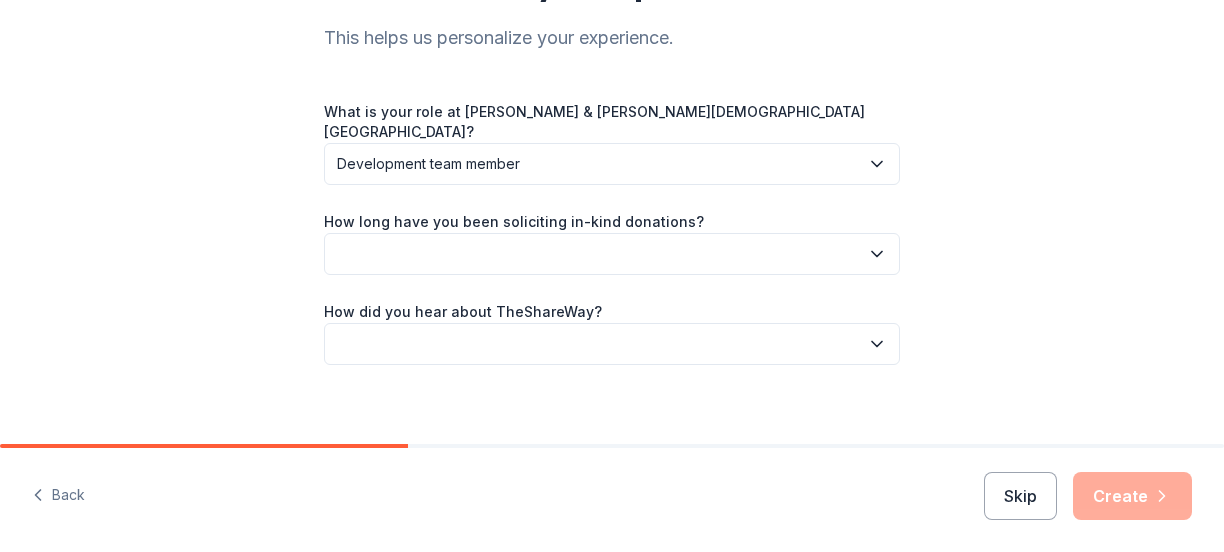 click on "What is your role at [PERSON_NAME] & [PERSON_NAME][DEMOGRAPHIC_DATA][GEOGRAPHIC_DATA]? Development team member How long have you been soliciting in-kind donations? How did you hear about TheShareWay?" at bounding box center [612, 233] 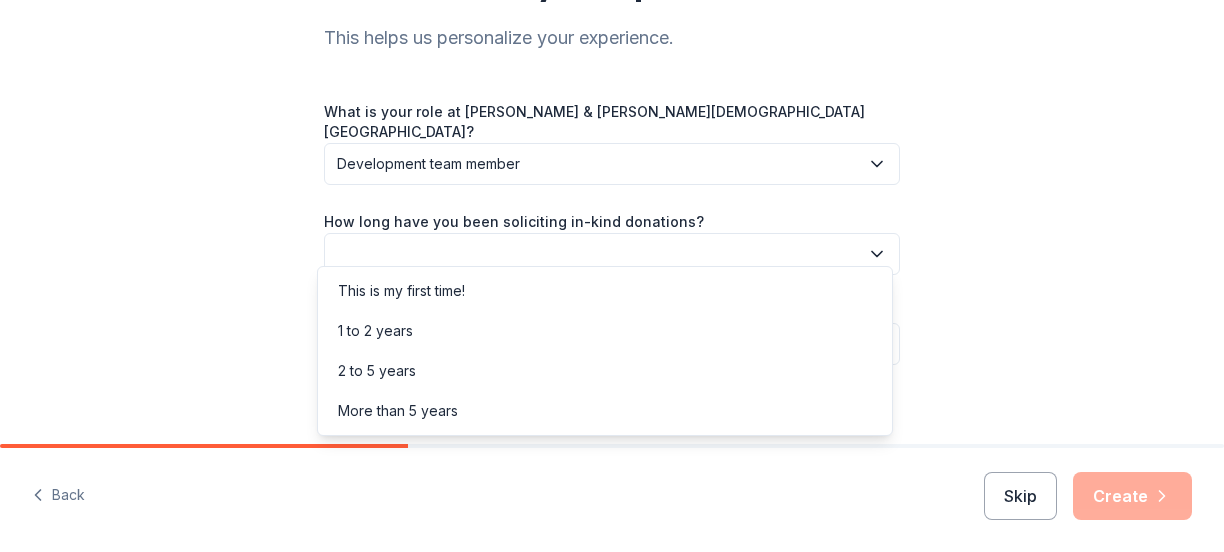 click at bounding box center (612, 254) 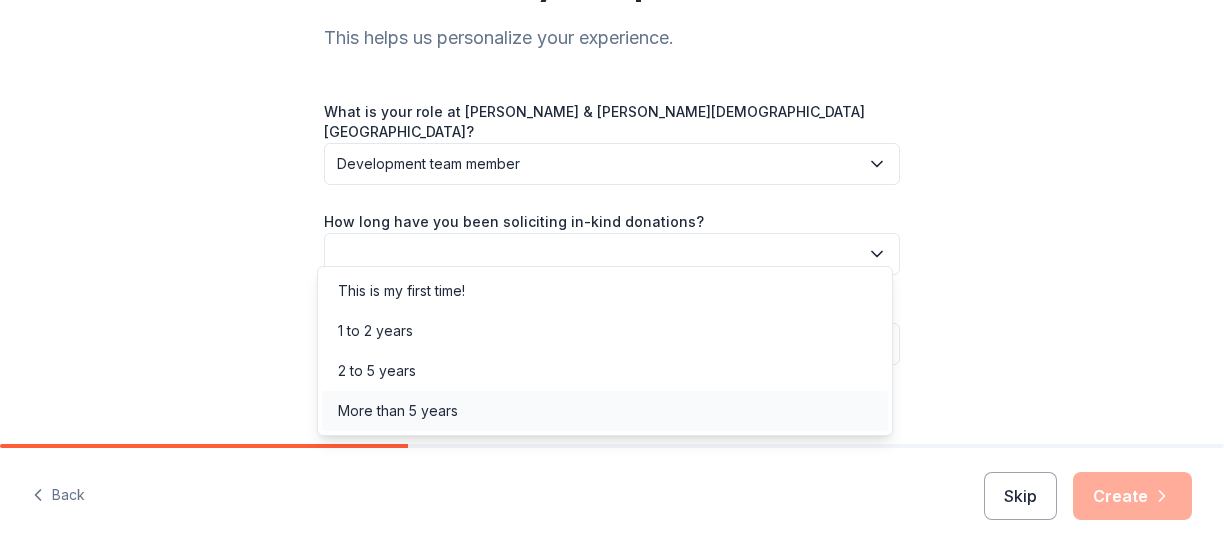 click on "More than 5 years" at bounding box center (398, 411) 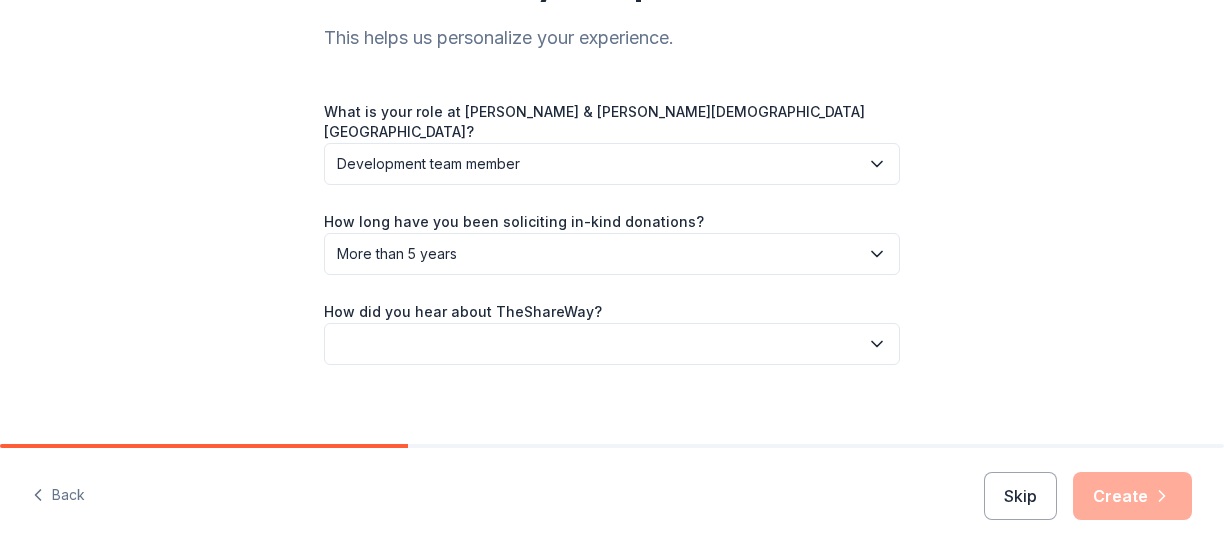 click at bounding box center [612, 344] 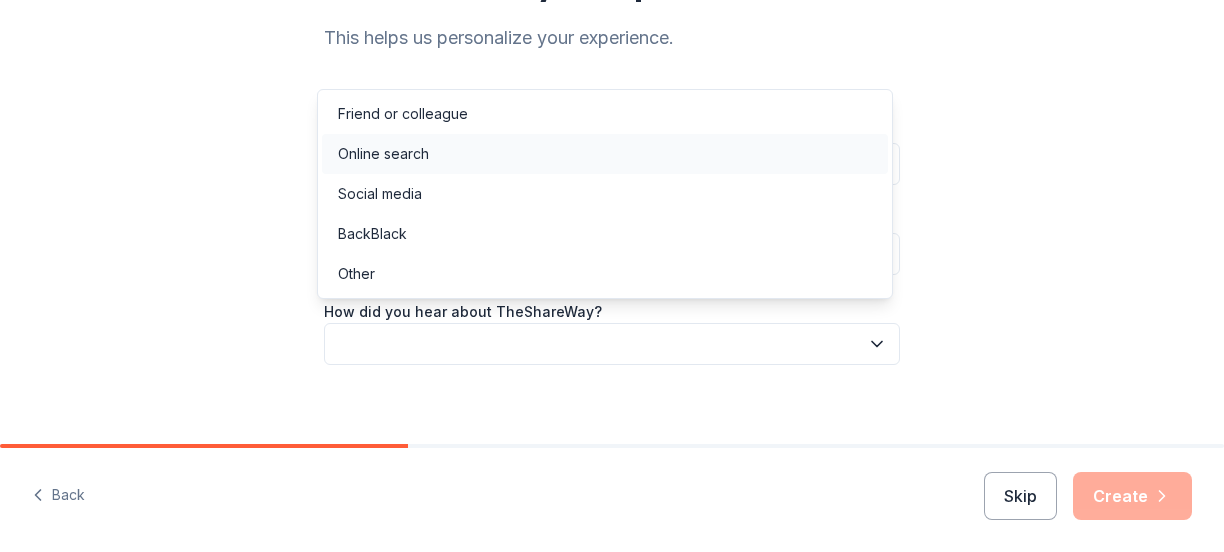 click on "Online search" at bounding box center [383, 154] 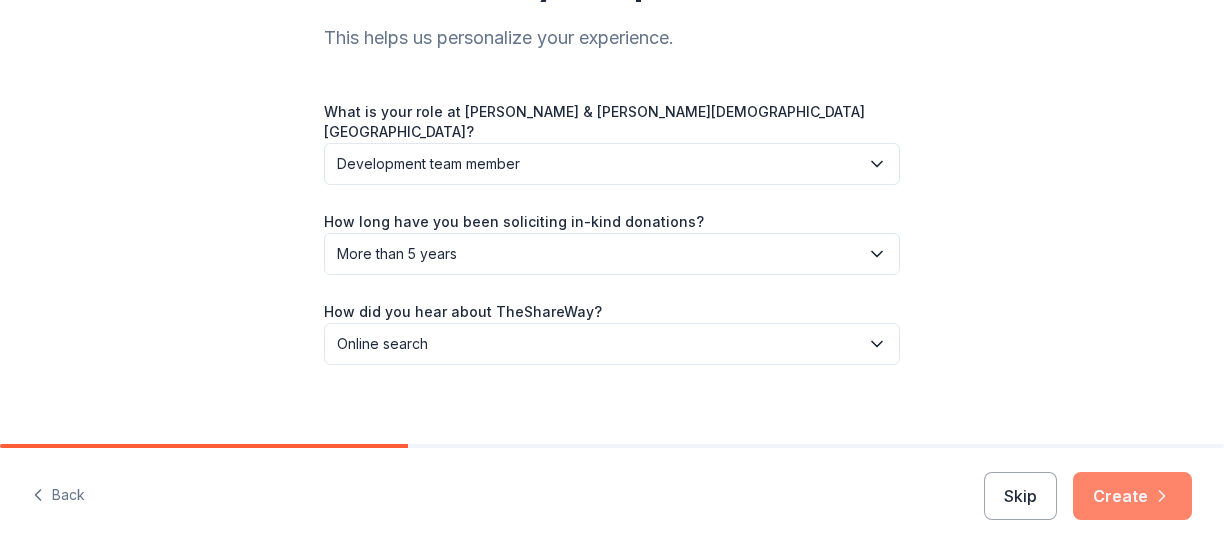 click on "Create" at bounding box center (1132, 496) 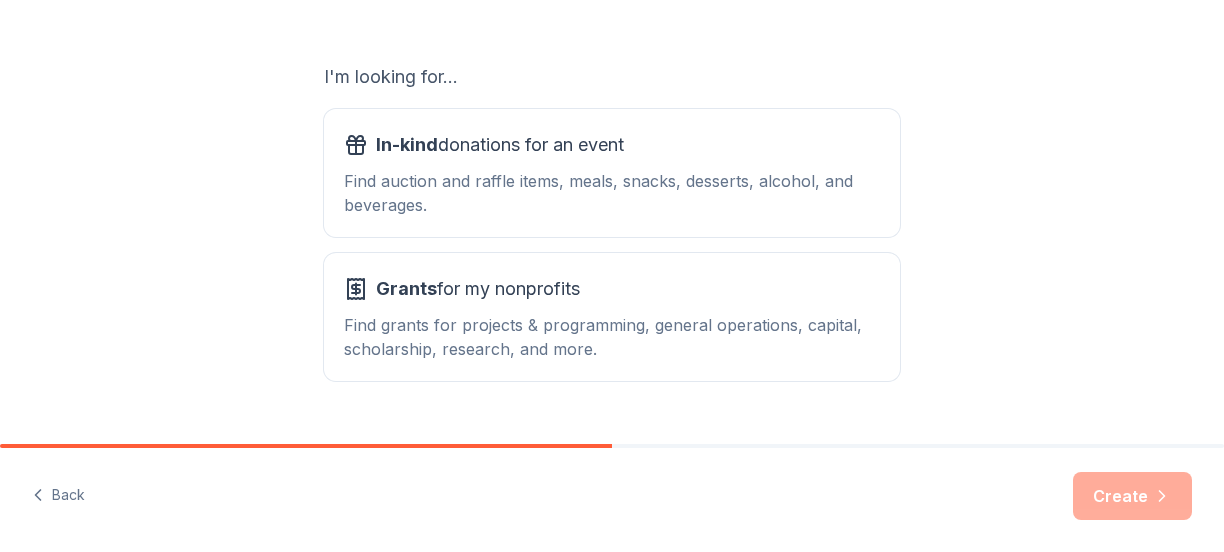 scroll, scrollTop: 320, scrollLeft: 0, axis: vertical 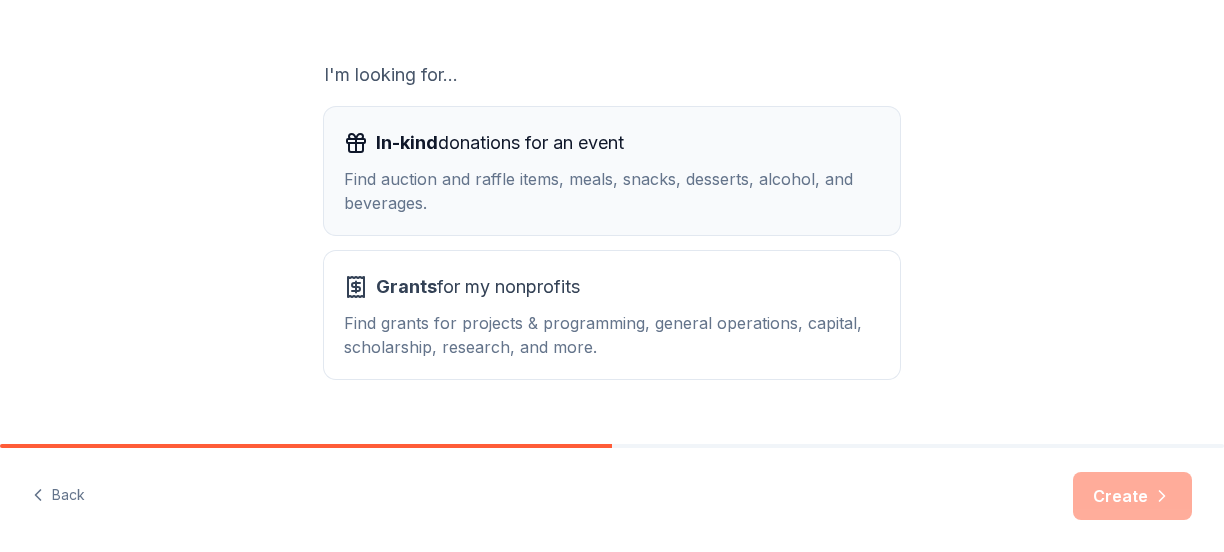 click on "Find auction and raffle items, meals, snacks, desserts, alcohol, and beverages." at bounding box center (612, 191) 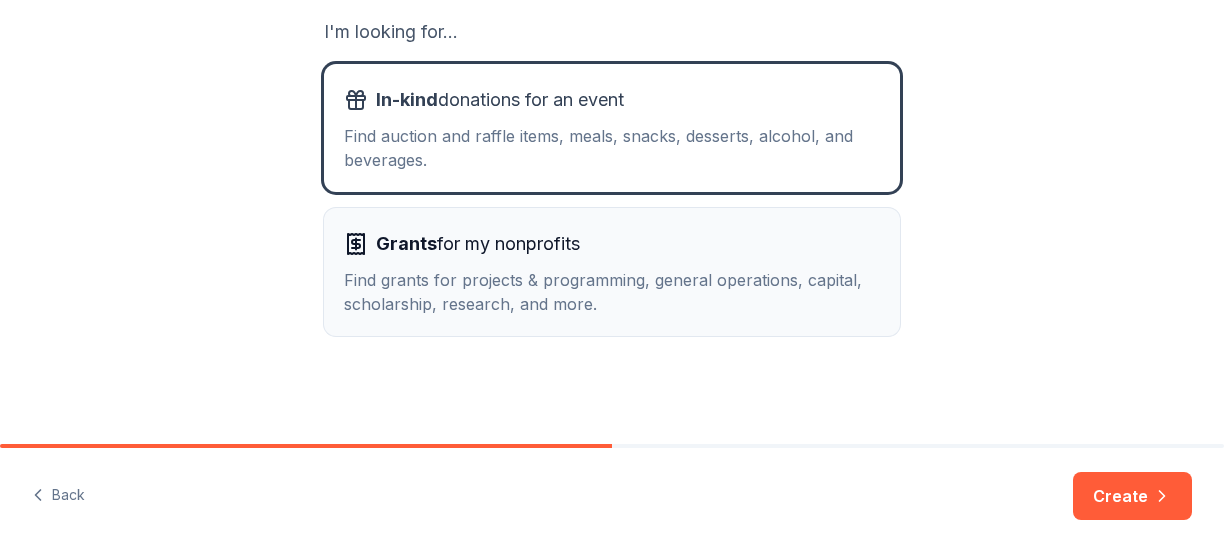 scroll, scrollTop: 348, scrollLeft: 0, axis: vertical 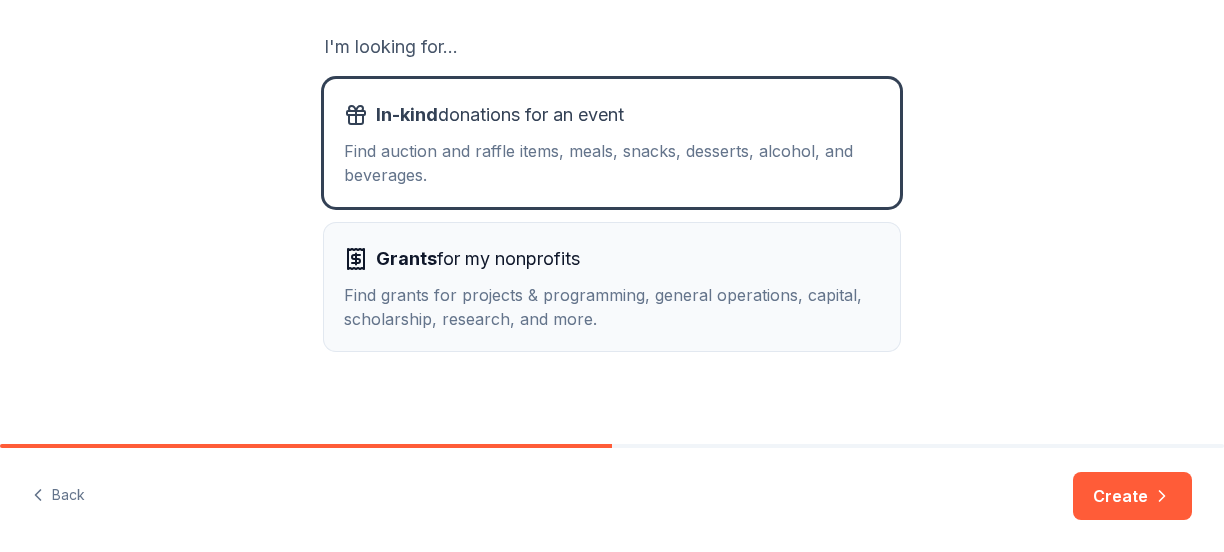 click on "Find grants for projects & programming, general operations, capital, scholarship, research, and more." at bounding box center (612, 307) 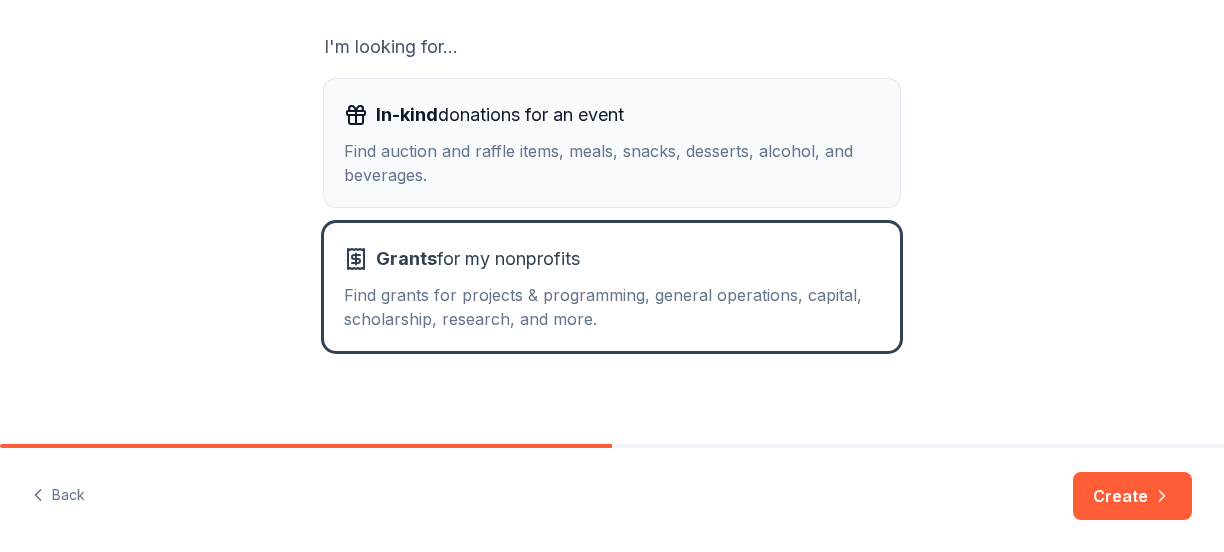 click on "Find auction and raffle items, meals, snacks, desserts, alcohol, and beverages." at bounding box center (612, 163) 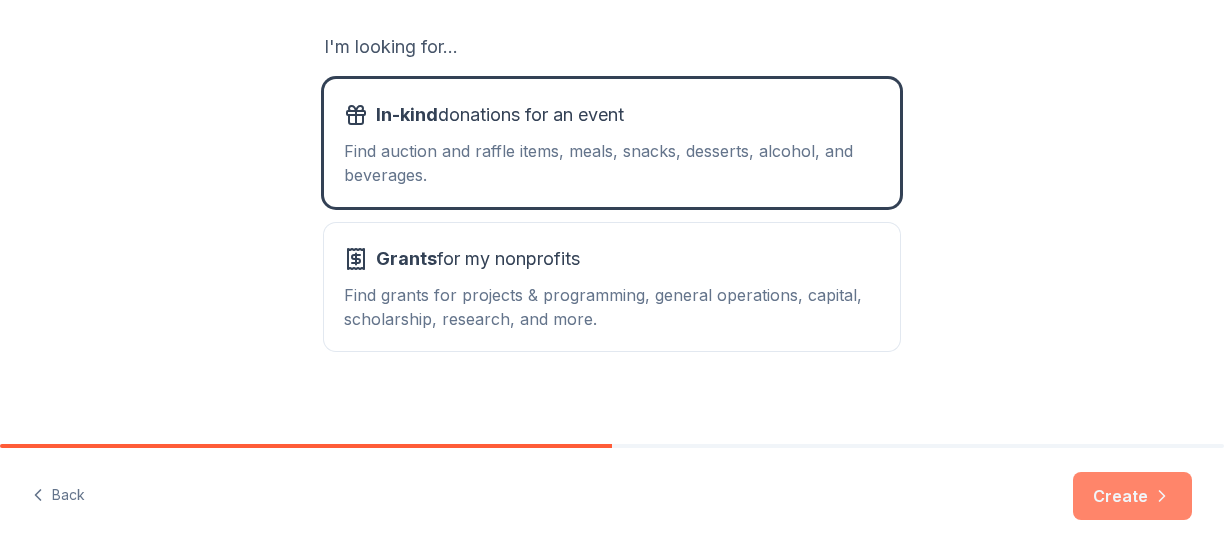 click on "Create" at bounding box center [1132, 496] 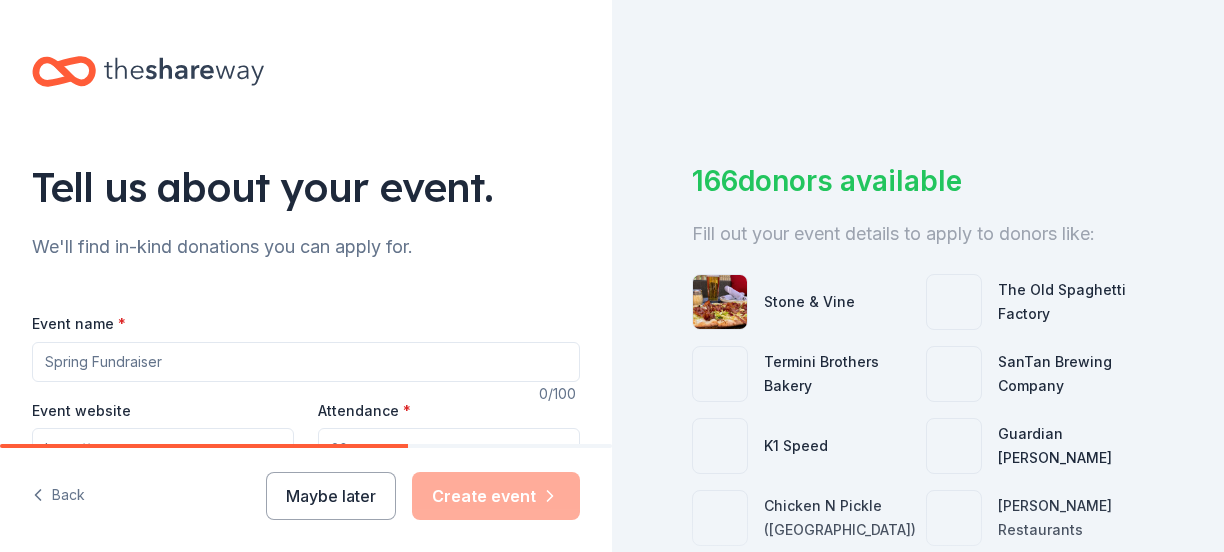 scroll, scrollTop: 138, scrollLeft: 0, axis: vertical 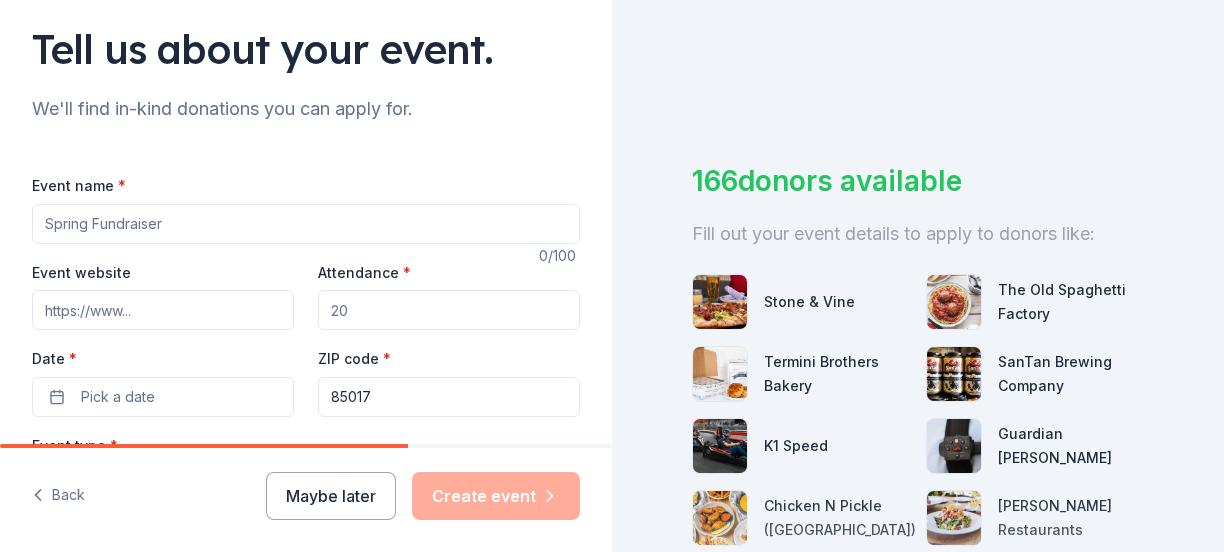 click on "Event name *" at bounding box center [306, 224] 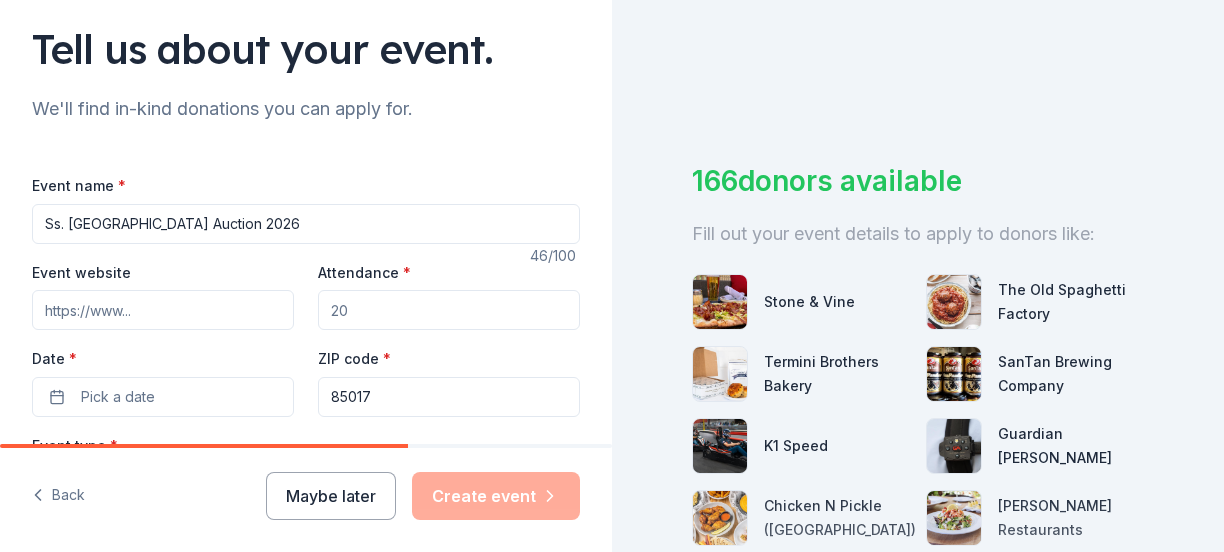 drag, startPoint x: 164, startPoint y: 223, endPoint x: -24, endPoint y: 234, distance: 188.32153 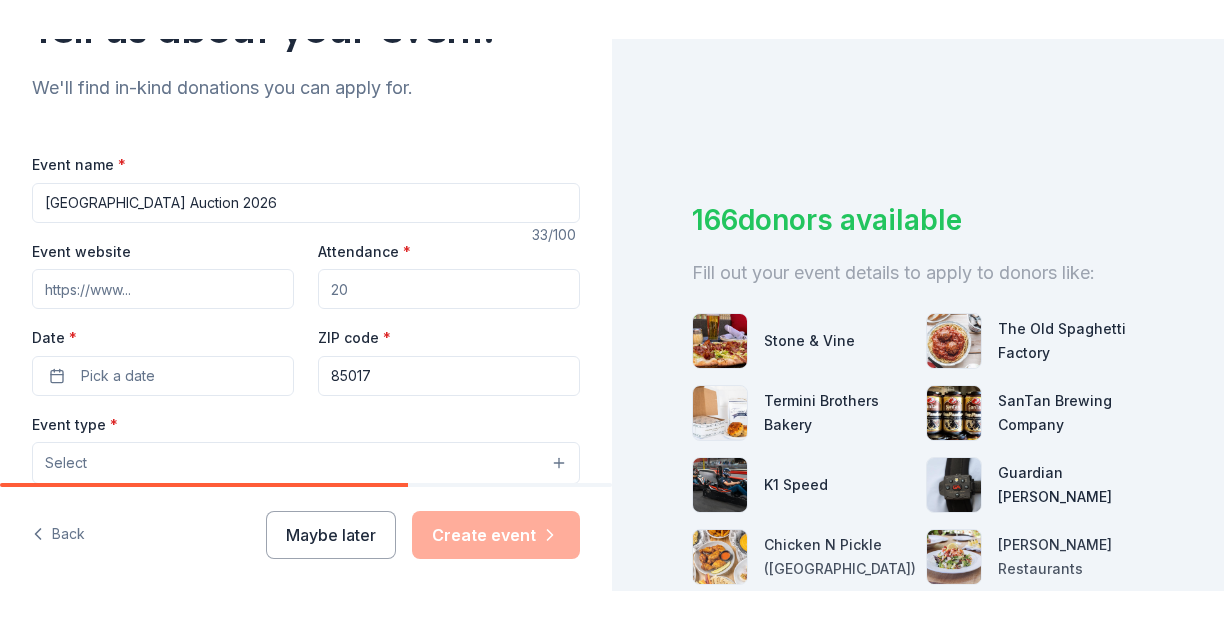 scroll, scrollTop: 228, scrollLeft: 0, axis: vertical 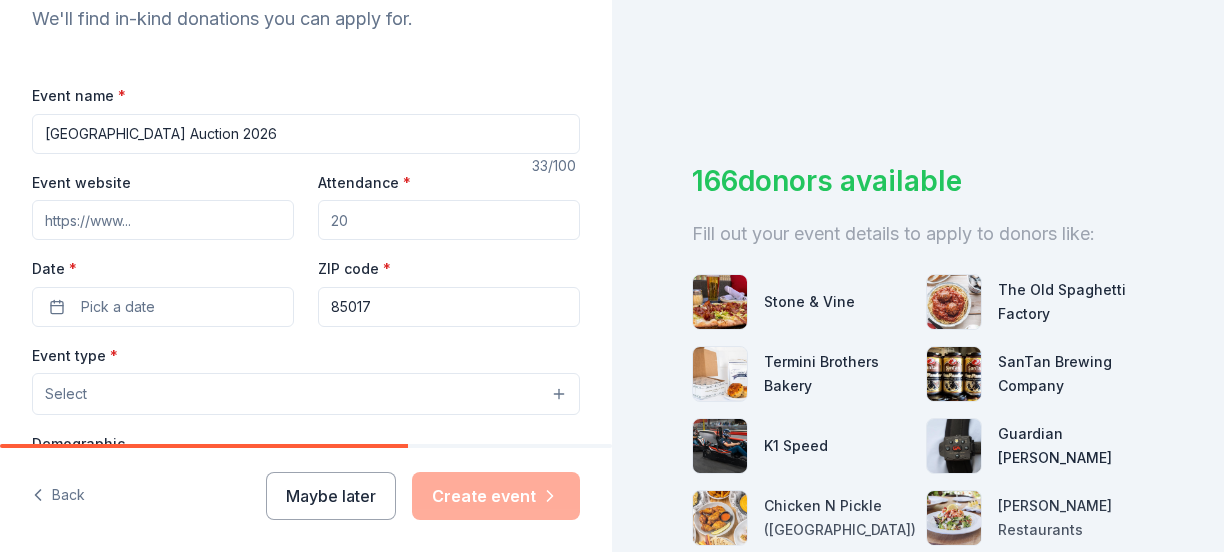 type on "[GEOGRAPHIC_DATA] Auction 2026" 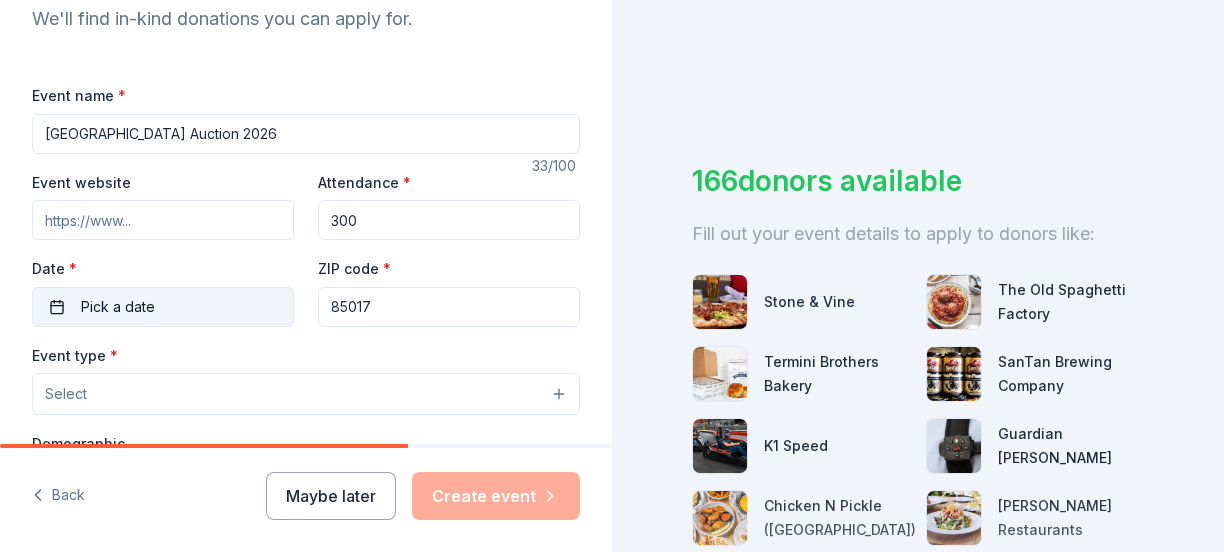 type on "300" 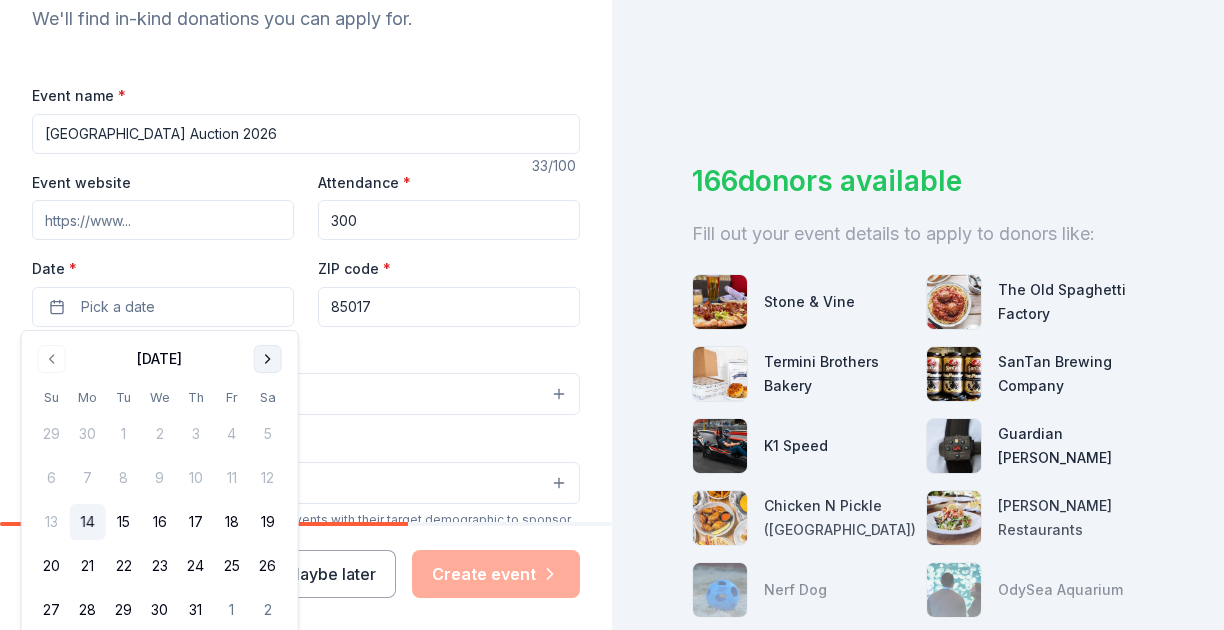click at bounding box center (268, 359) 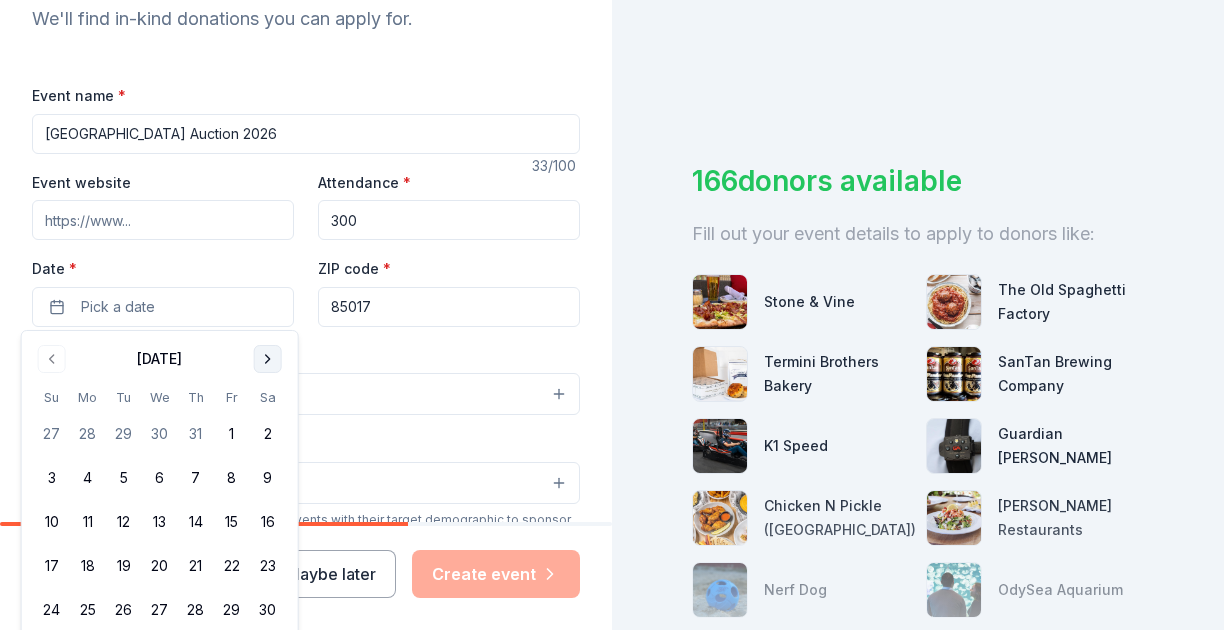click at bounding box center [268, 359] 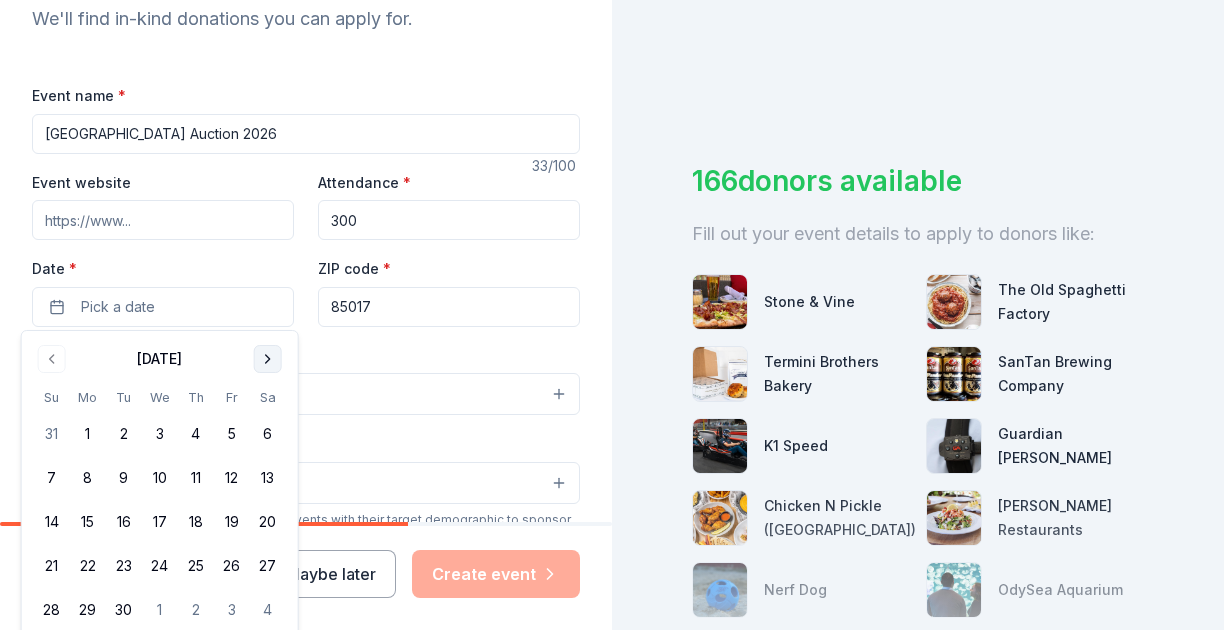 click at bounding box center (268, 359) 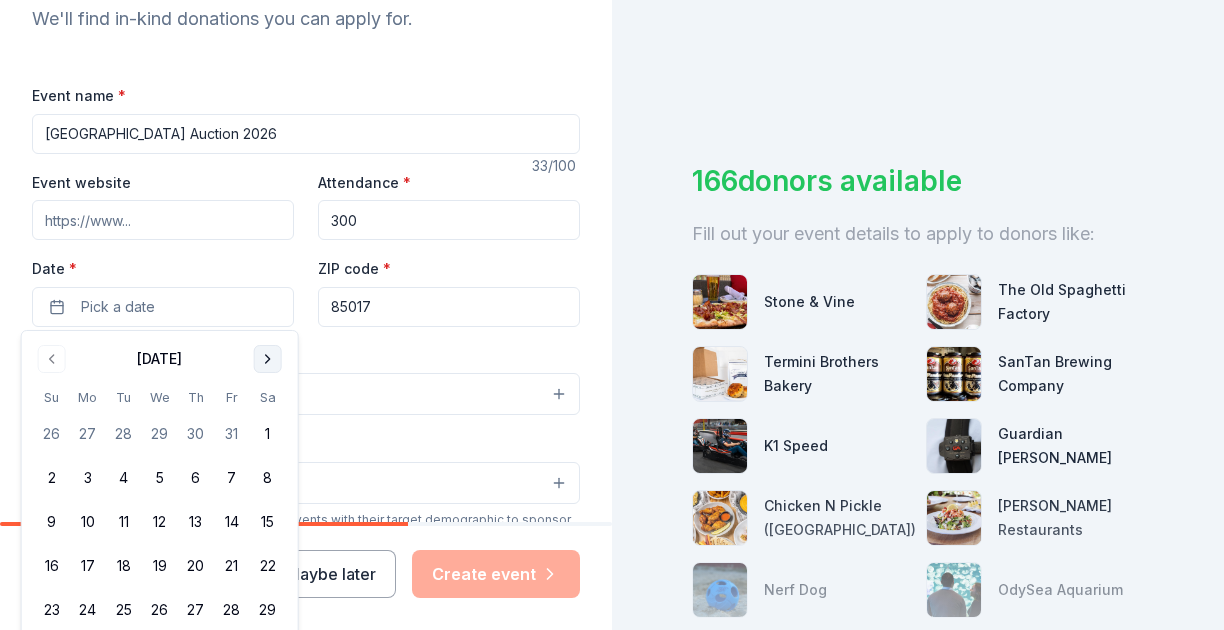 click at bounding box center [268, 359] 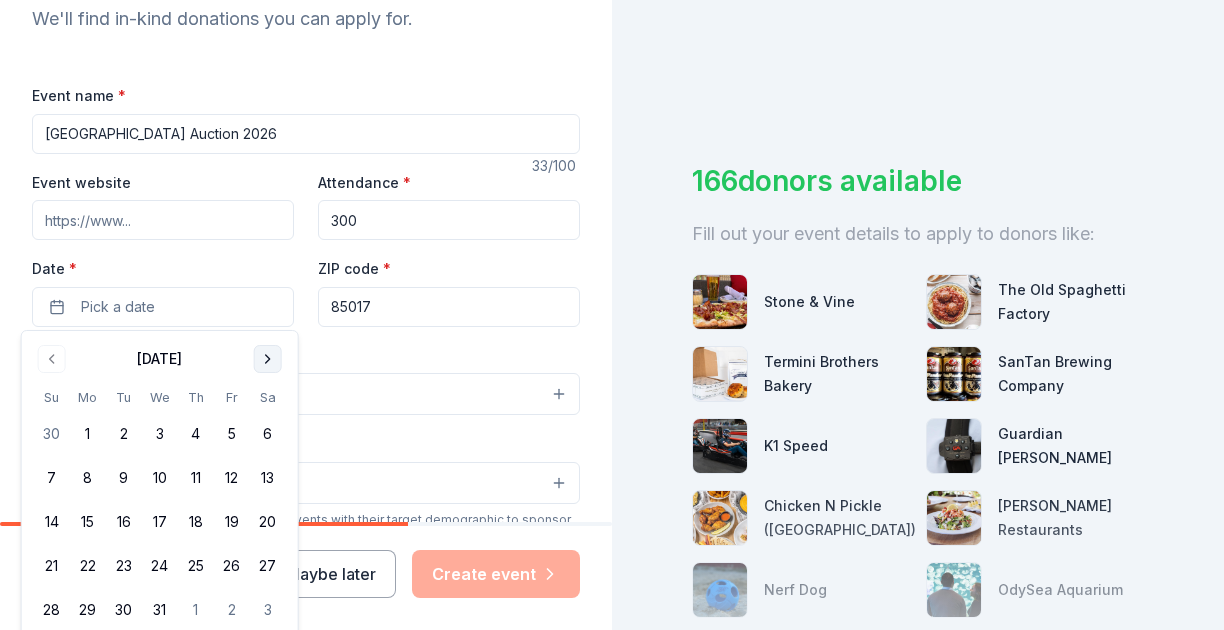 click at bounding box center (268, 359) 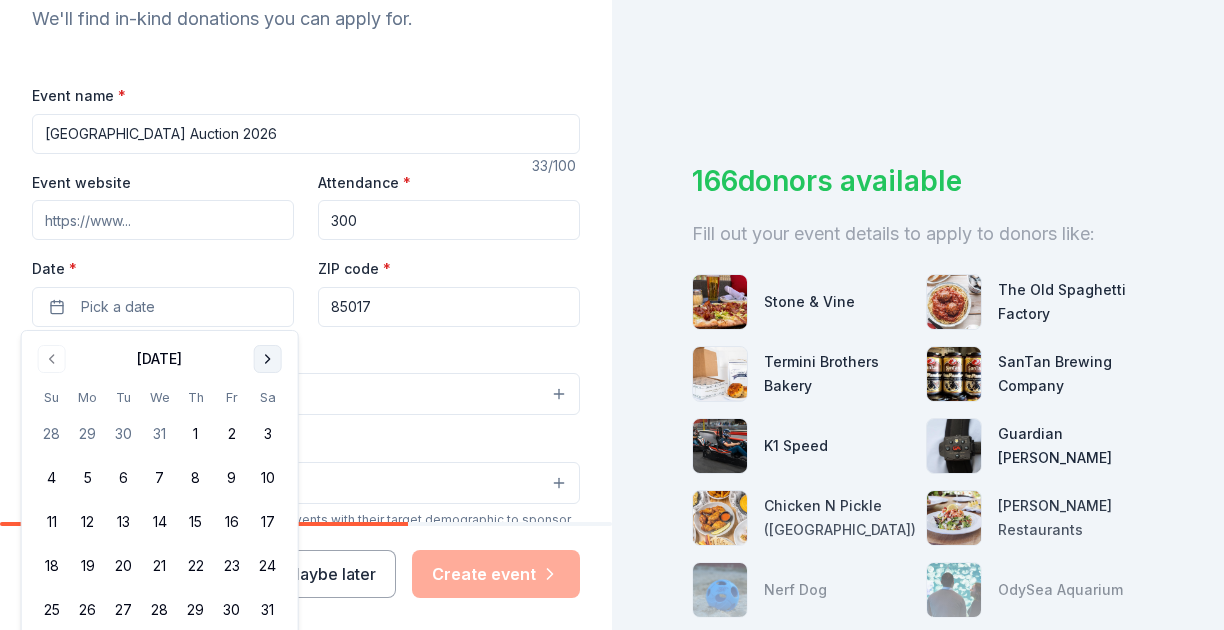 click at bounding box center (268, 359) 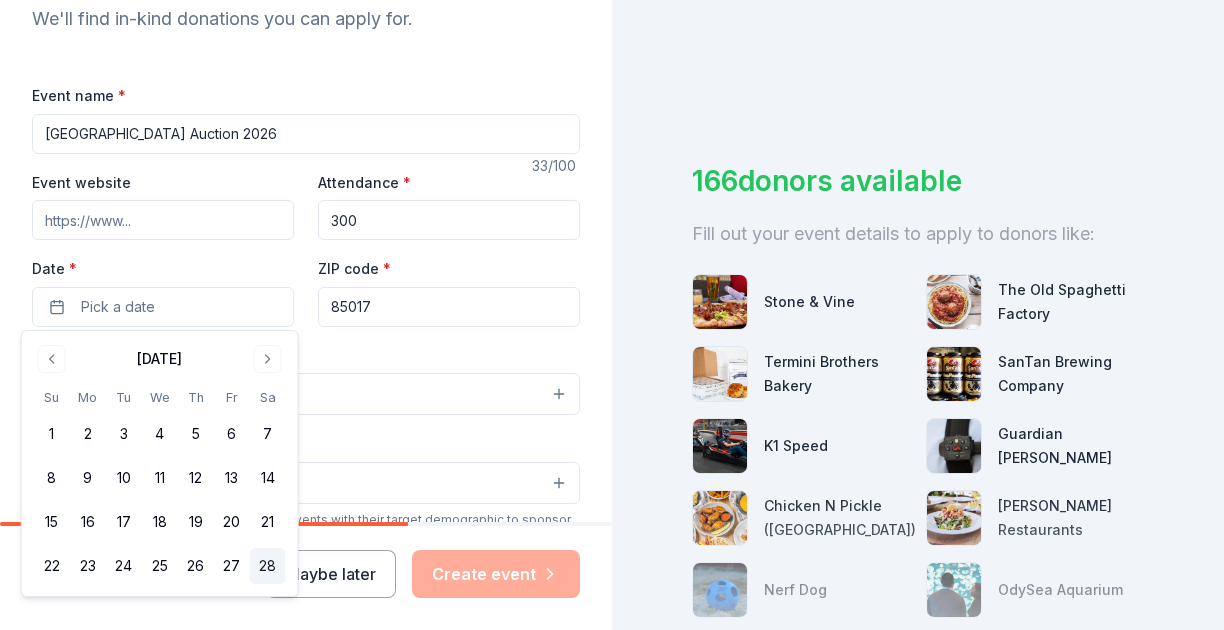 click on "28" at bounding box center [268, 566] 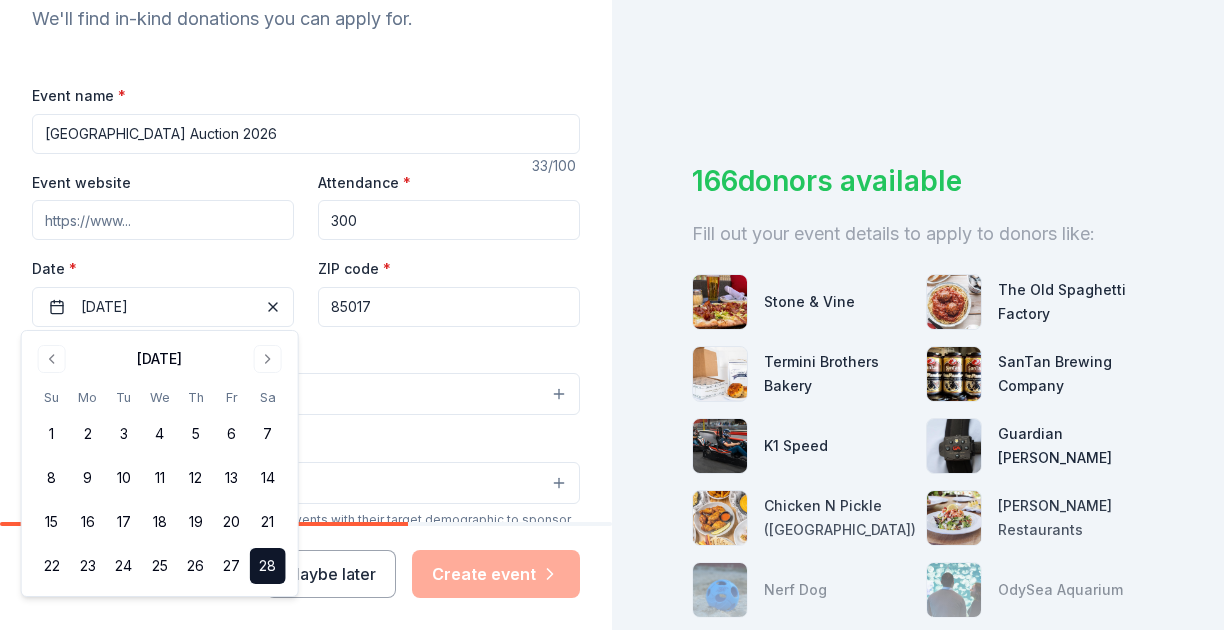 click on "Event name * [GEOGRAPHIC_DATA] Auction 2026" at bounding box center [306, 118] 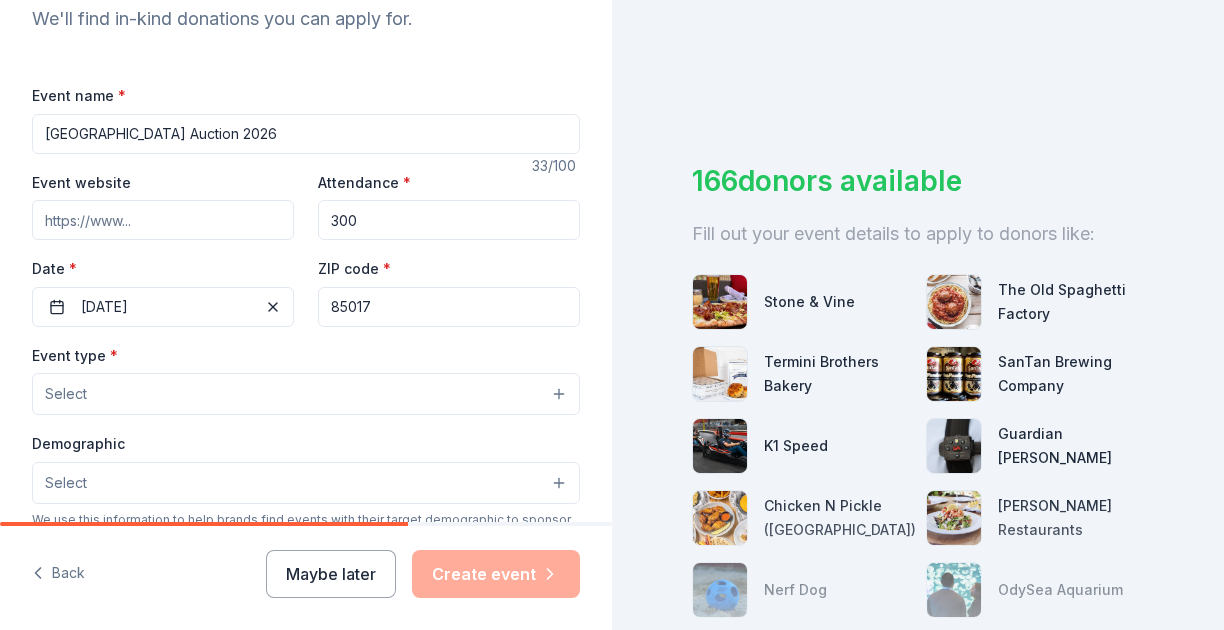 click on "Select" at bounding box center [306, 394] 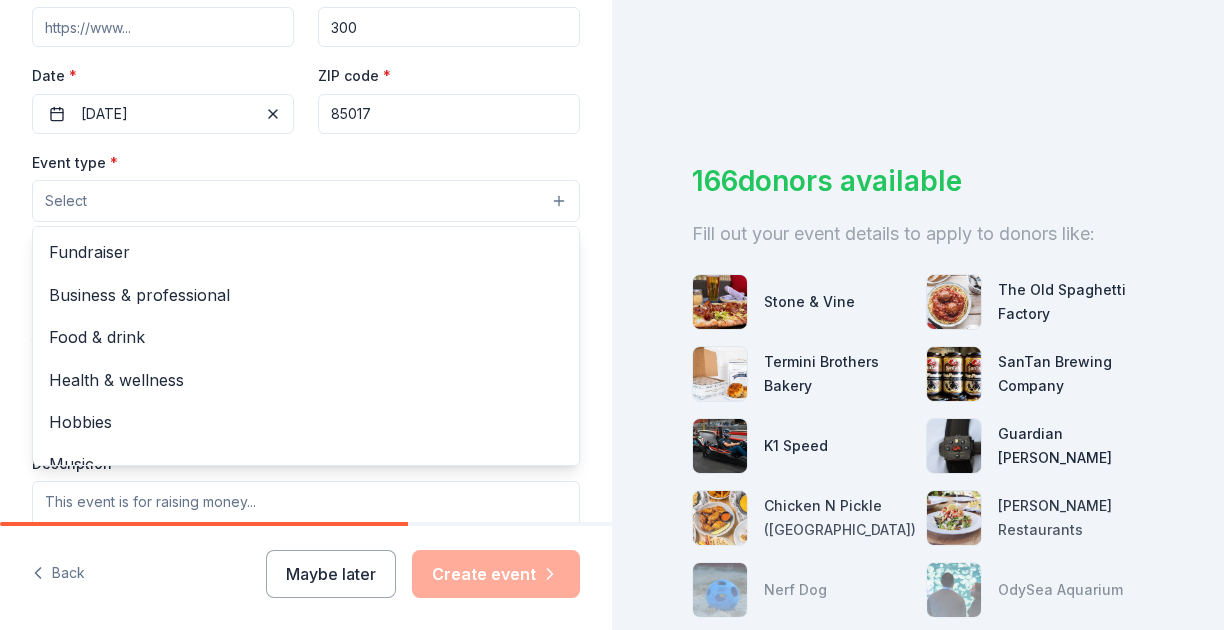 scroll, scrollTop: 428, scrollLeft: 0, axis: vertical 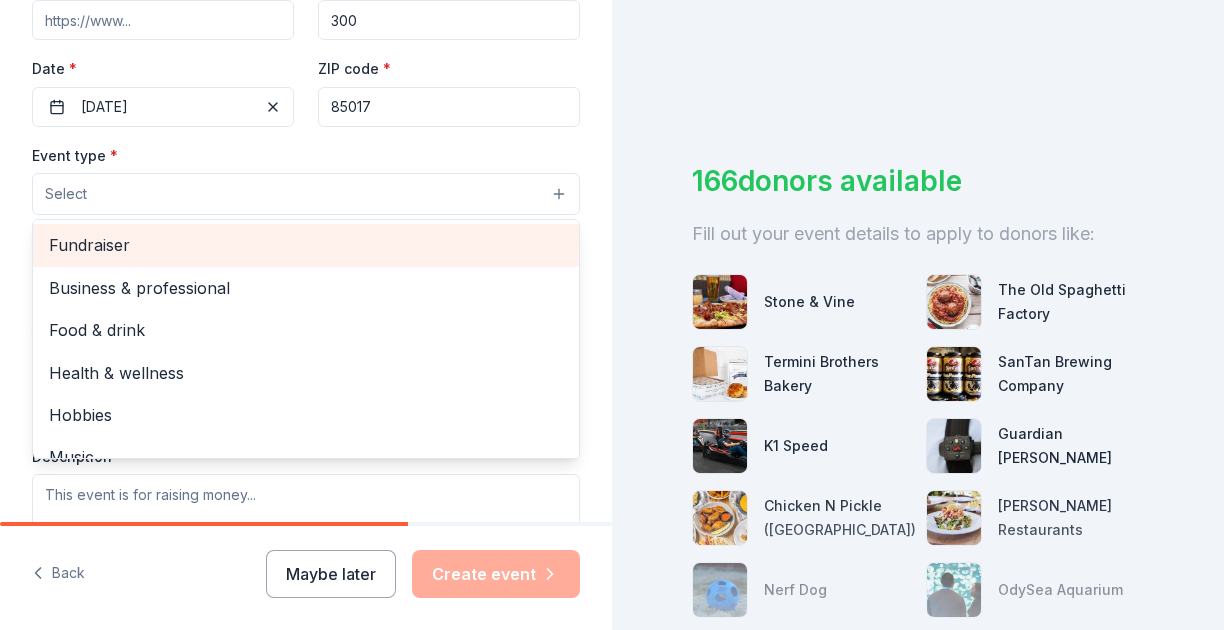 click on "Fundraiser" at bounding box center (306, 245) 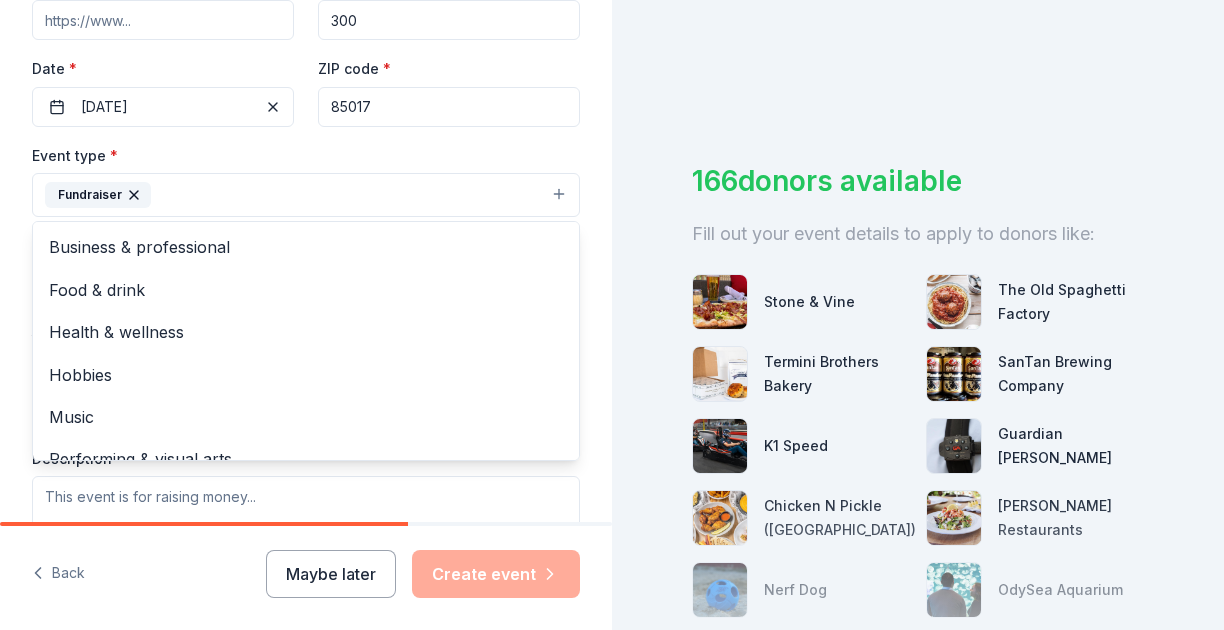click on "Event type * Fundraiser Business & professional Food & drink Health & wellness Hobbies Music Performing & visual arts" at bounding box center [306, 180] 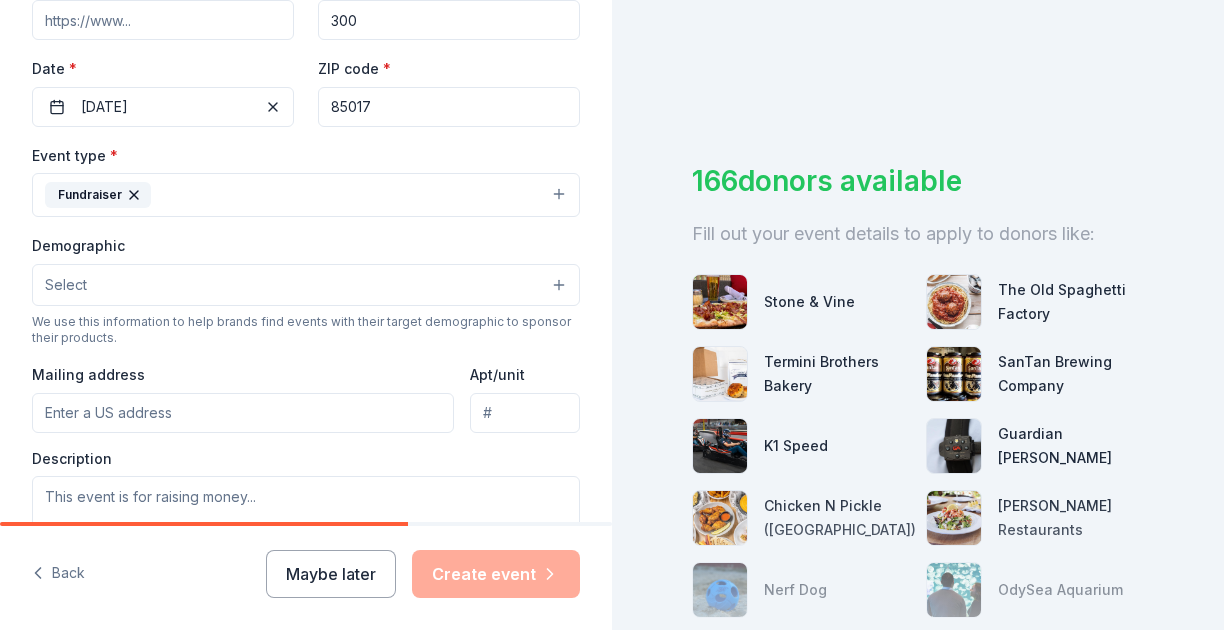 click on "Select" at bounding box center (306, 285) 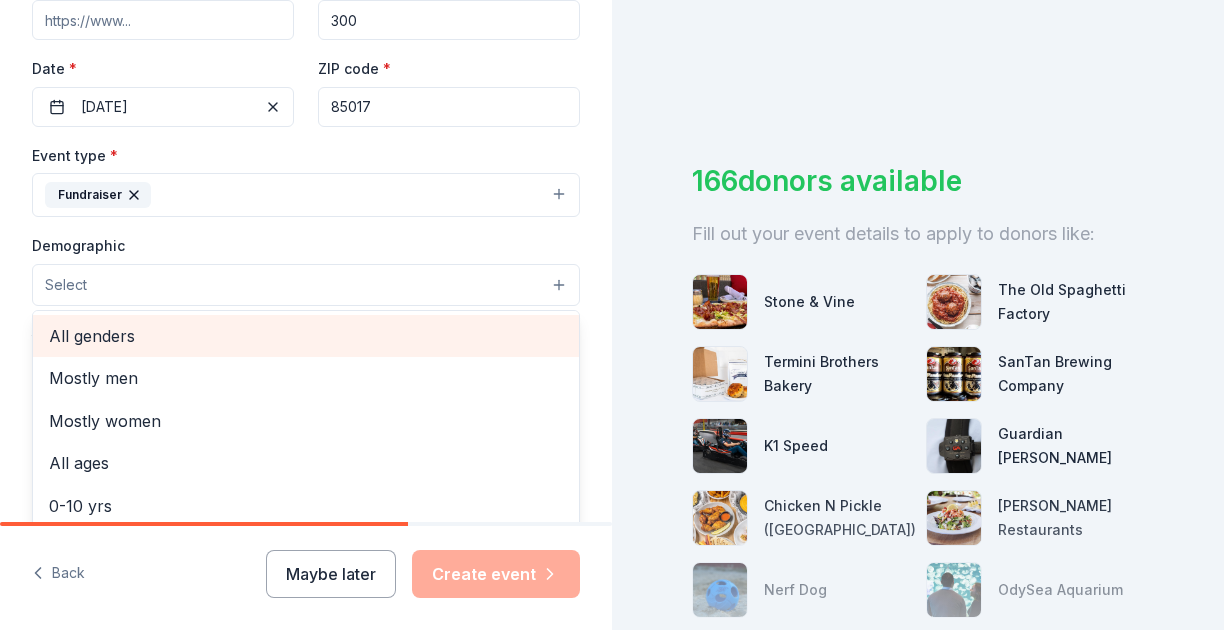 click on "All genders" at bounding box center [306, 336] 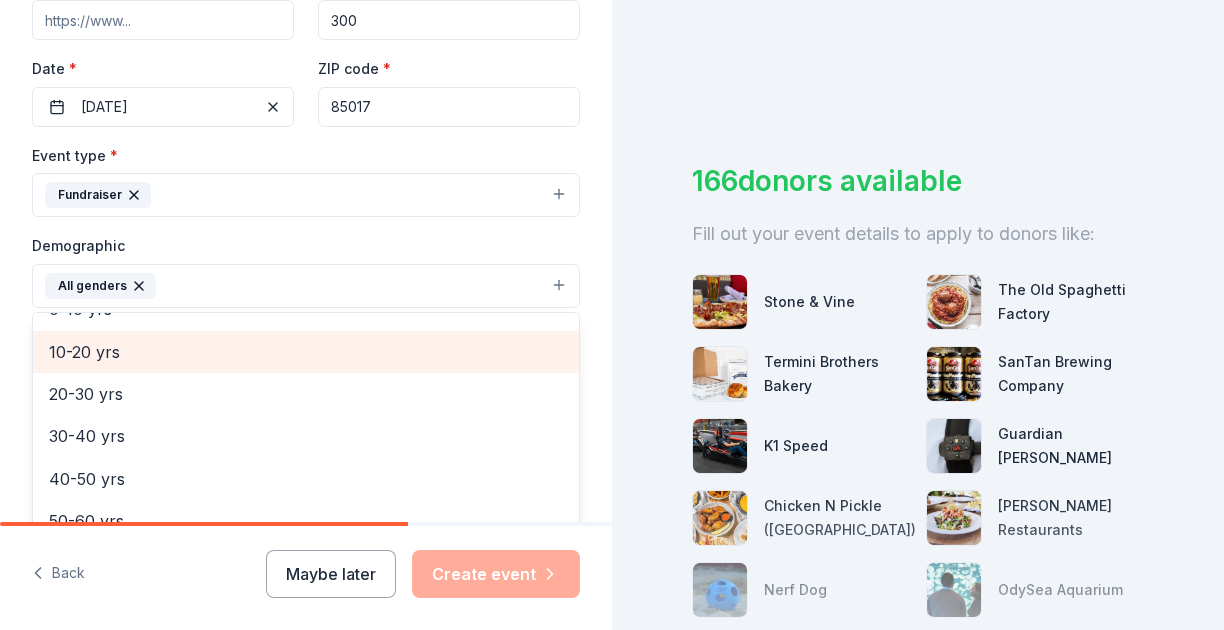 scroll, scrollTop: 160, scrollLeft: 0, axis: vertical 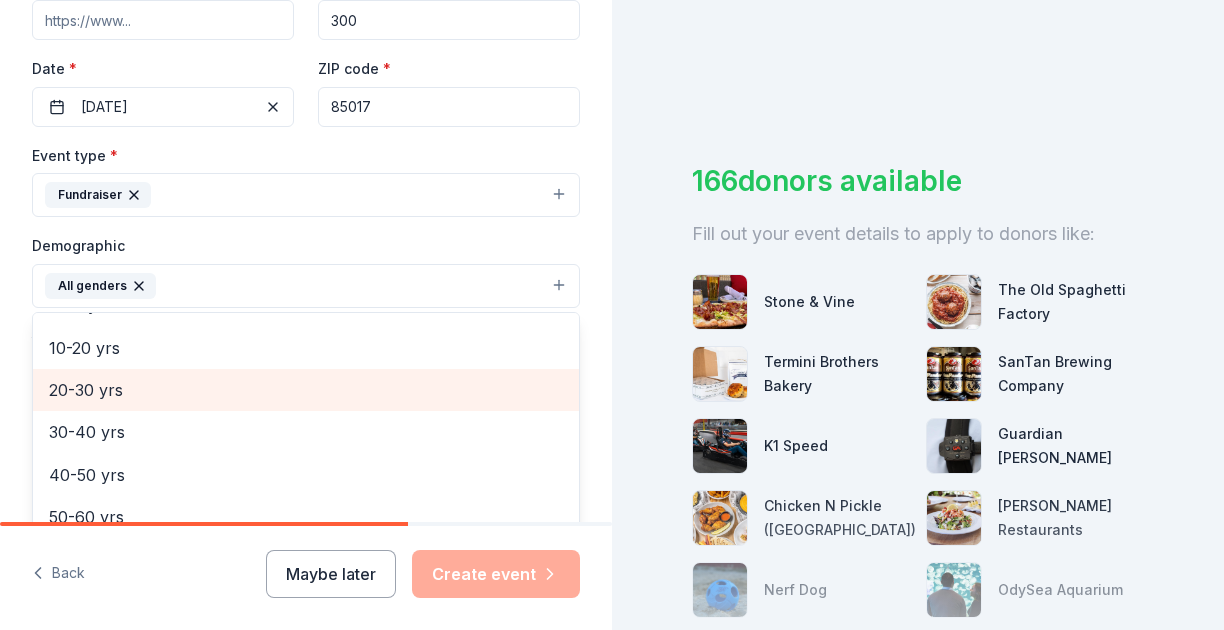 click on "20-30 yrs" at bounding box center [306, 390] 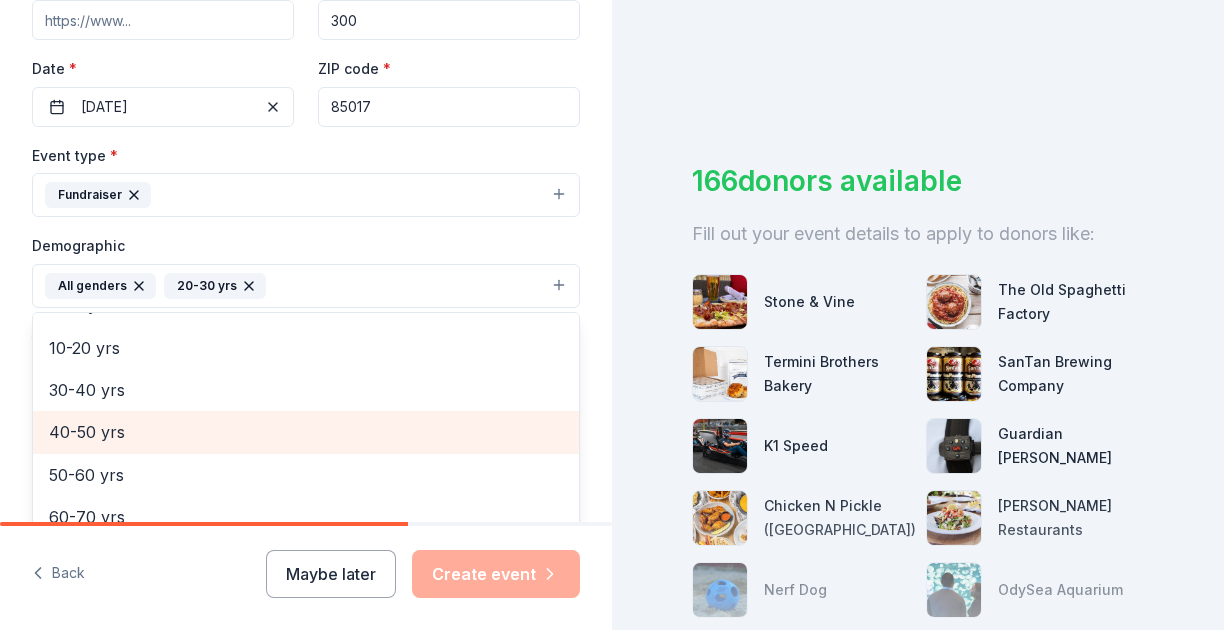 click on "40-50 yrs" at bounding box center (306, 432) 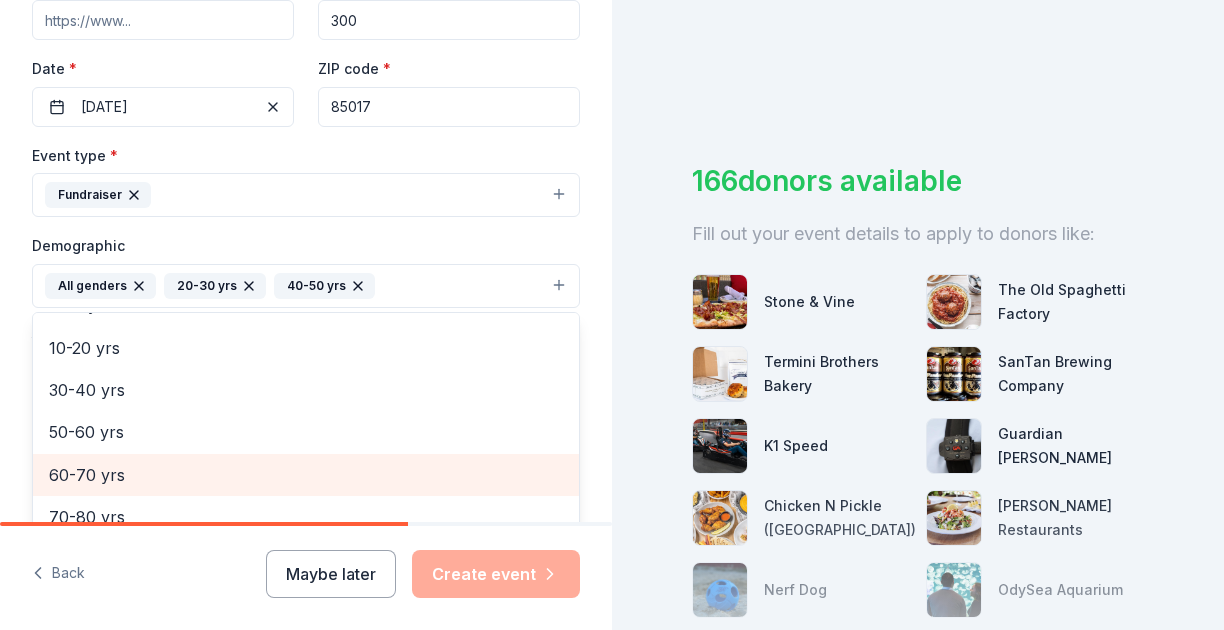click on "60-70 yrs" at bounding box center (306, 475) 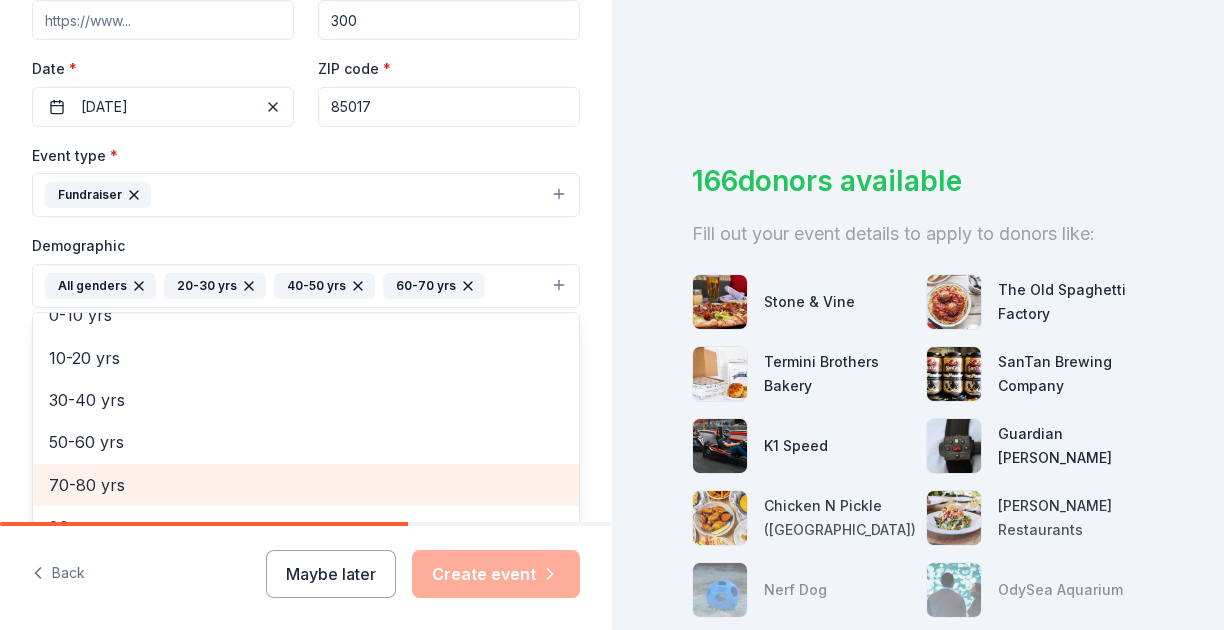 click on "70-80 yrs" at bounding box center (306, 485) 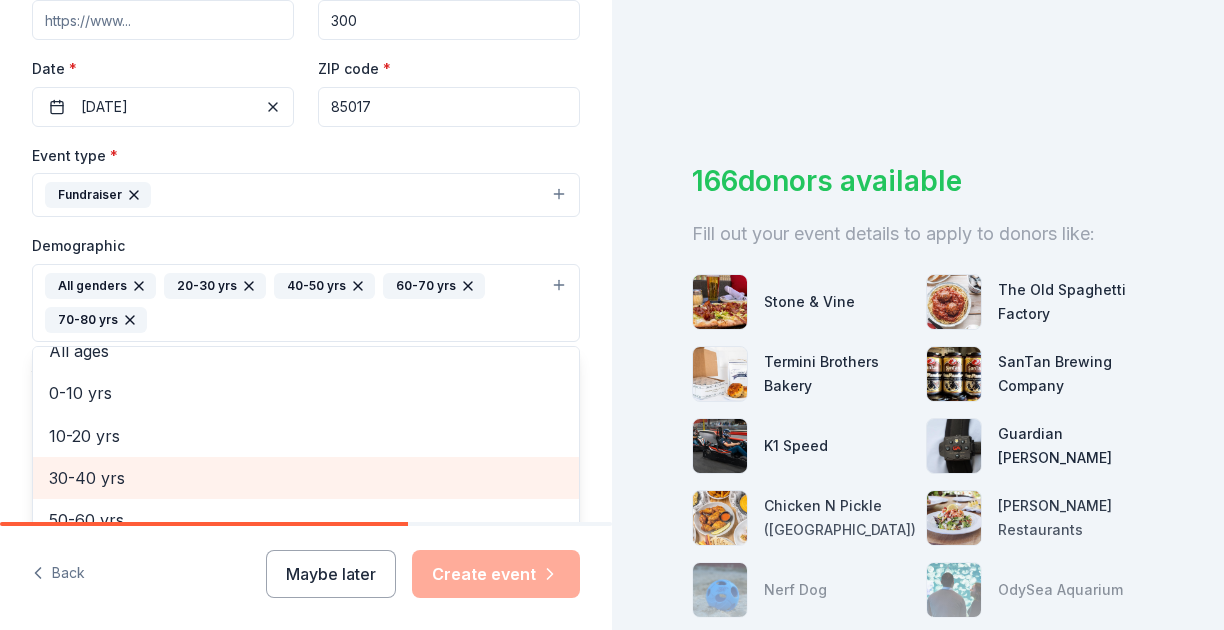 scroll, scrollTop: 108, scrollLeft: 0, axis: vertical 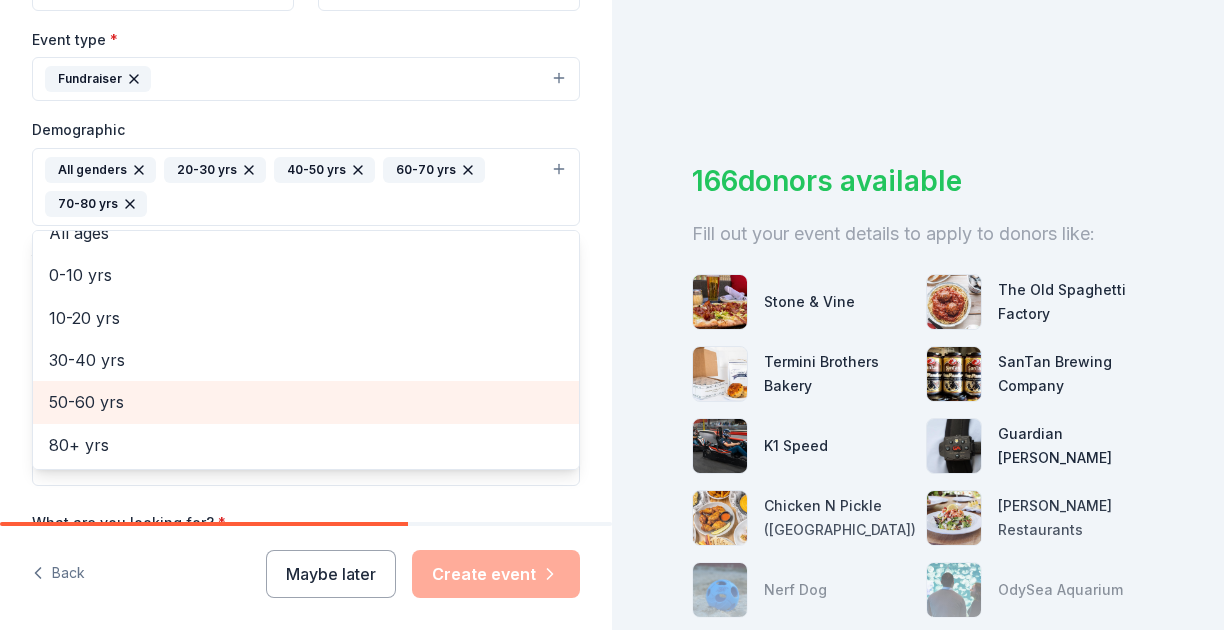 click on "50-60 yrs" at bounding box center (306, 402) 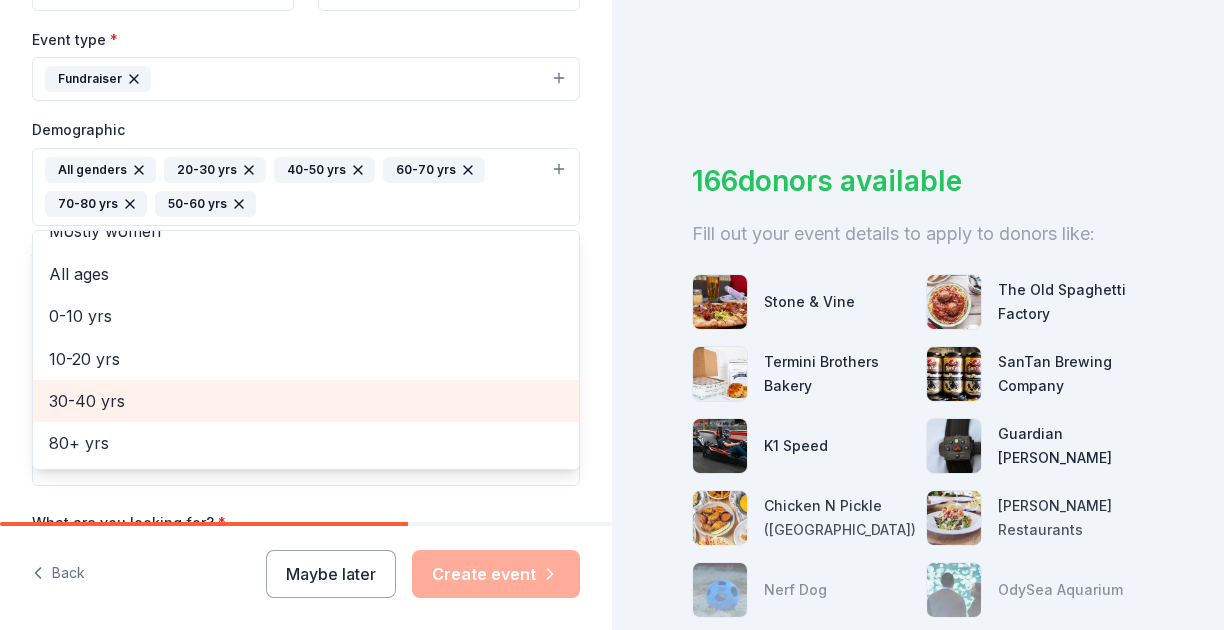 scroll, scrollTop: 66, scrollLeft: 0, axis: vertical 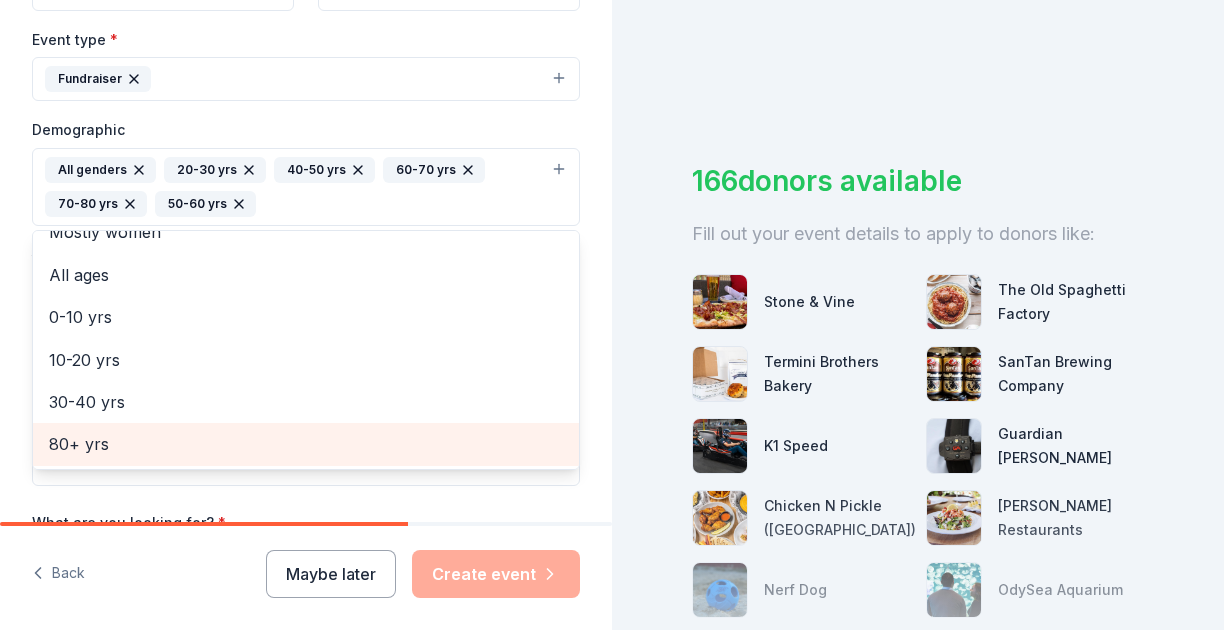 click on "80+ yrs" at bounding box center [306, 444] 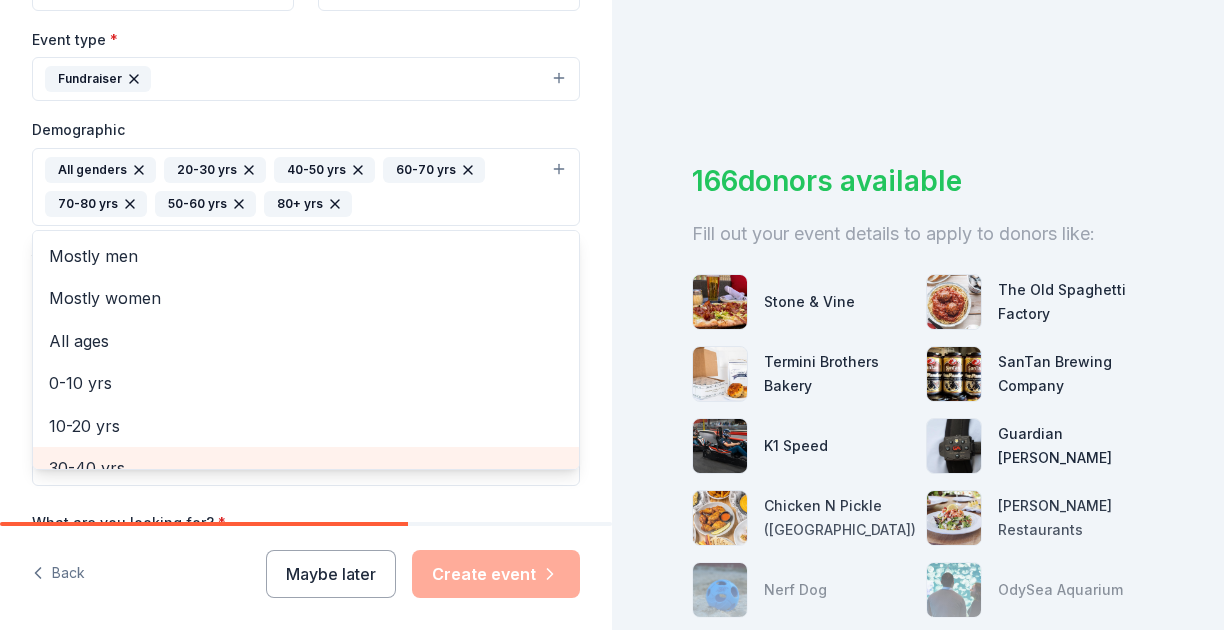 scroll, scrollTop: 24, scrollLeft: 0, axis: vertical 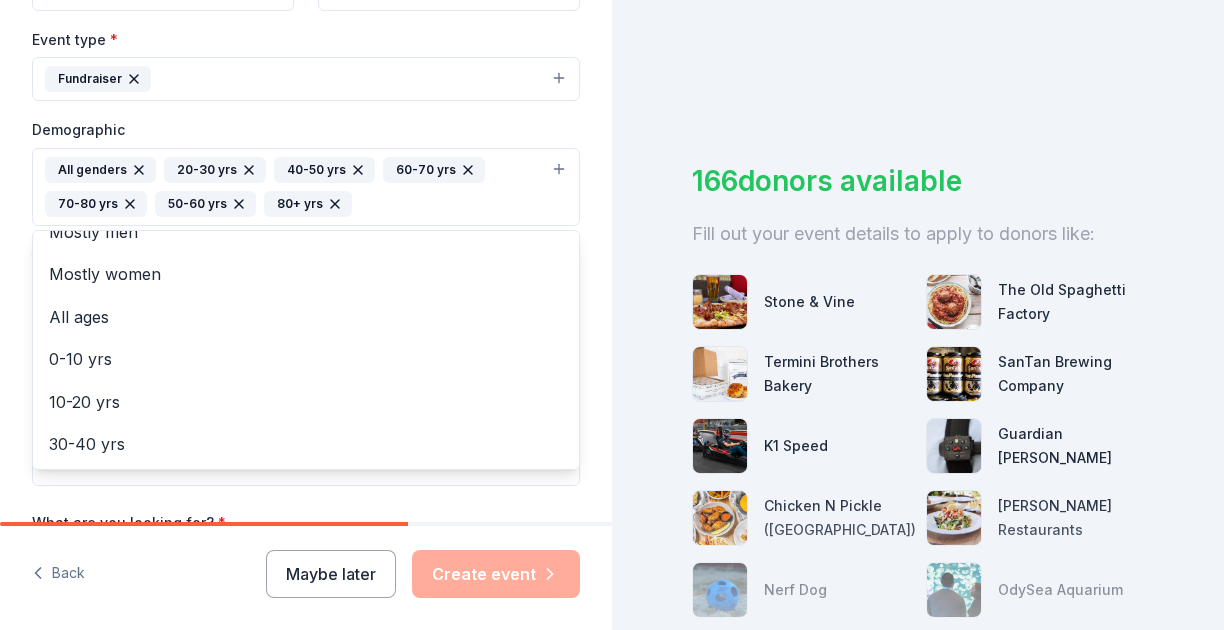 click on "Event name * [GEOGRAPHIC_DATA] Auction 2026 33 /100 Event website Attendance * 300 Date * [DATE] ZIP code * 85017 Event type * Fundraiser Demographic All genders 20-30 yrs 40-50 yrs 60-70 yrs 70-80 yrs 50-60 yrs 80+ yrs Mostly men Mostly women All ages [DEMOGRAPHIC_DATA] yrs 10-20 yrs 30-40 yrs We use this information to help brands find events with their target demographic to sponsor their products. Mailing address Apt/unit Description What are you looking for? * Auction & raffle Meals Snacks Desserts Alcohol Beverages Send me reminders Email me reminders of donor application deadlines Recurring event" at bounding box center [306, 248] 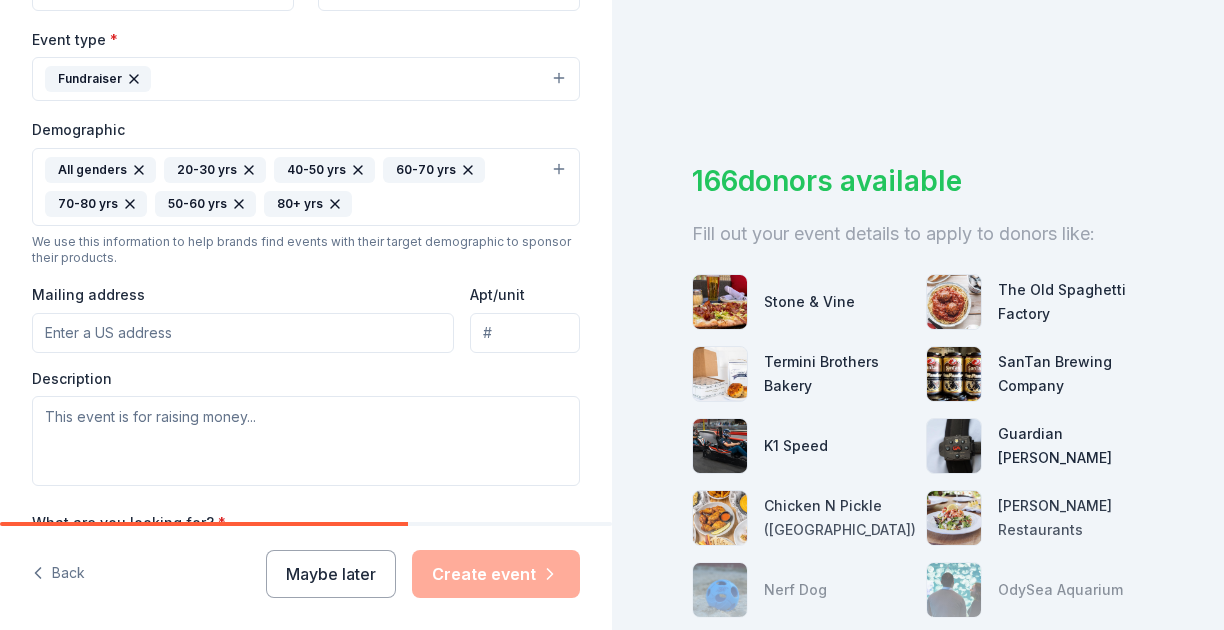 click on "Mailing address" at bounding box center [243, 333] 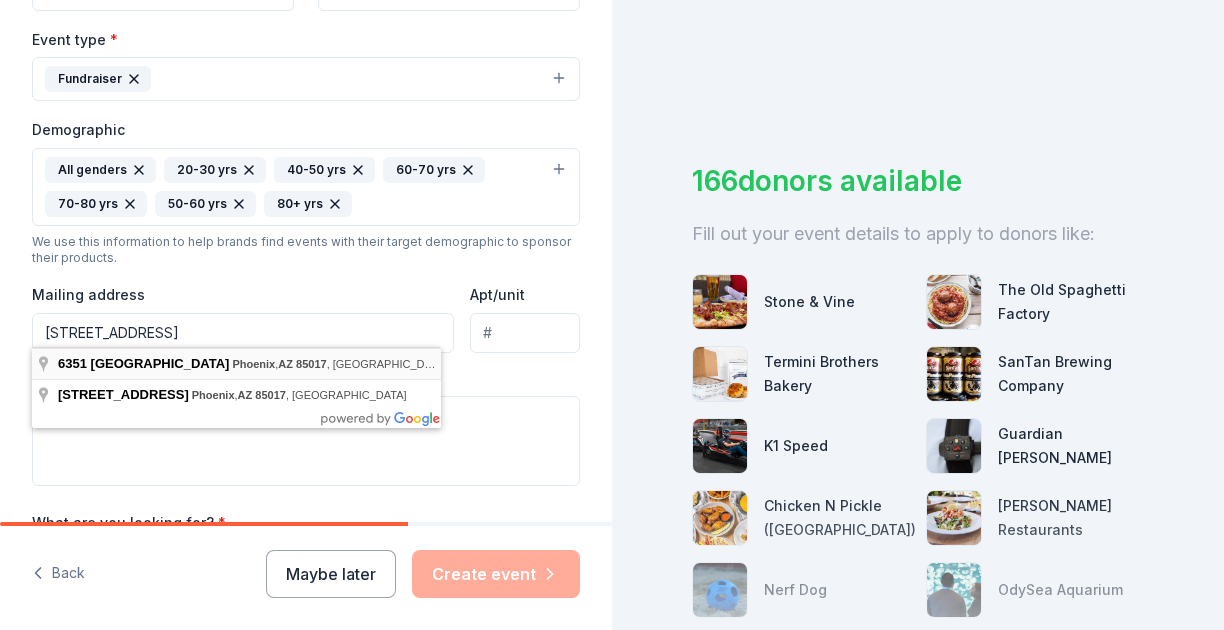 type on "[STREET_ADDRESS]" 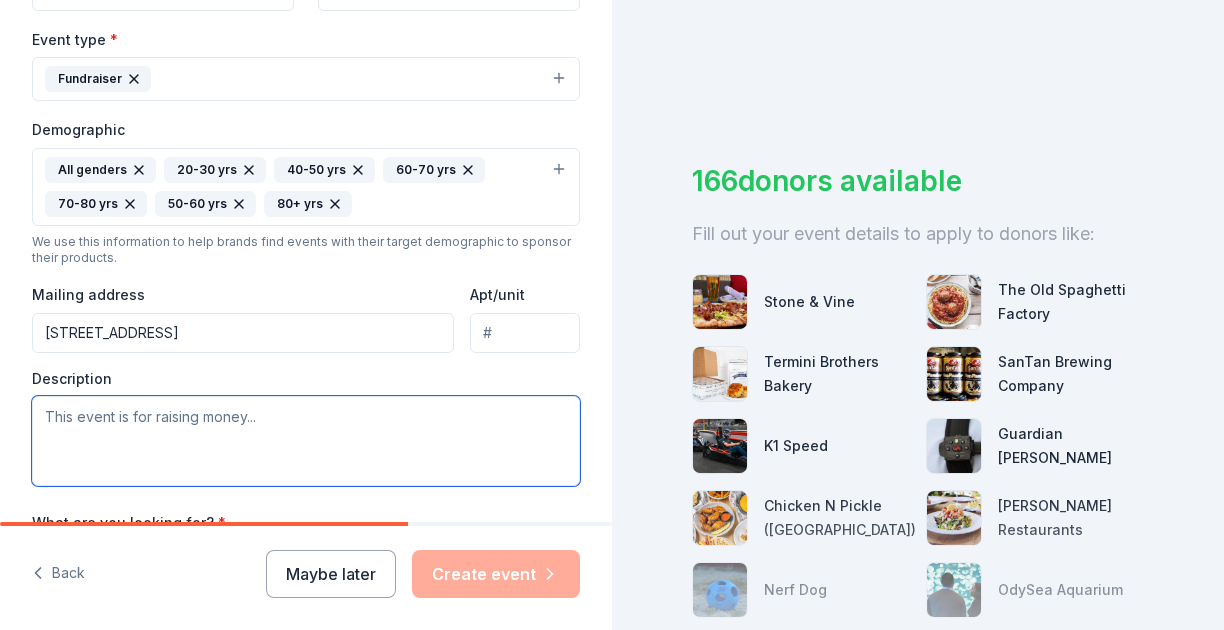 click at bounding box center [306, 441] 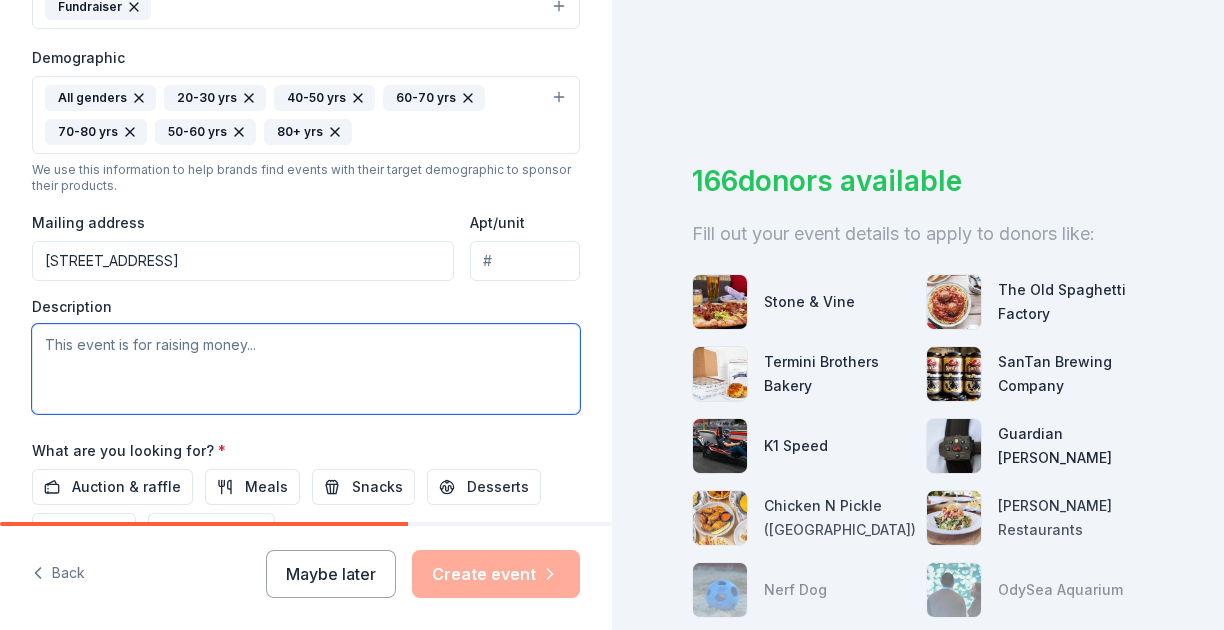 scroll, scrollTop: 632, scrollLeft: 0, axis: vertical 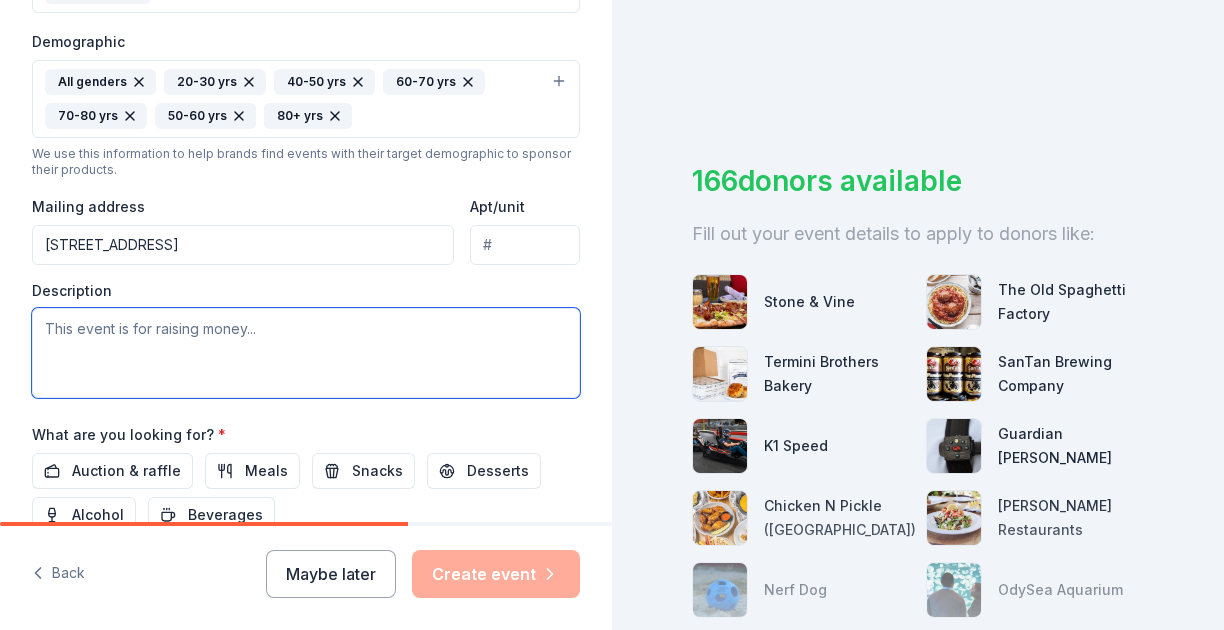 paste on "Our annual school auction is set for [DATE] - ALL ARE WELCOME! The fun begins at 5:30 PM with cocktails, followed by dinner and live auctions. Finish the night with our DJ and dance the night away!" 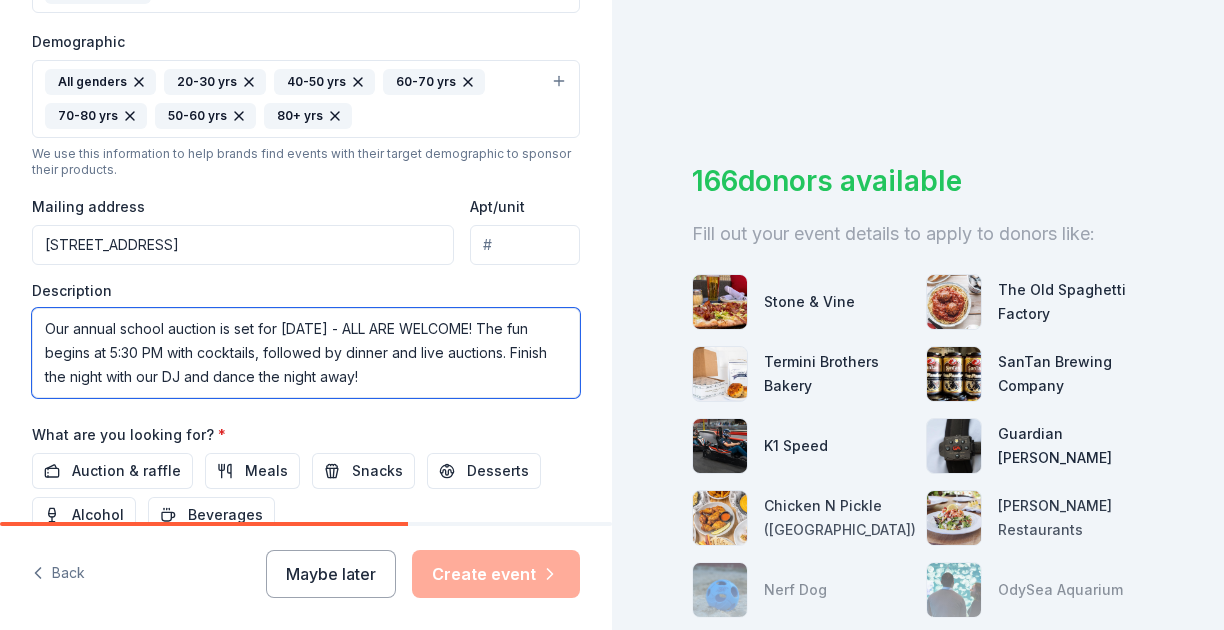 click on "Our annual school auction is set for [DATE] - ALL ARE WELCOME! The fun begins at 5:30 PM with cocktails, followed by dinner and live auctions. Finish the night with our DJ and dance the night away!" at bounding box center (306, 353) 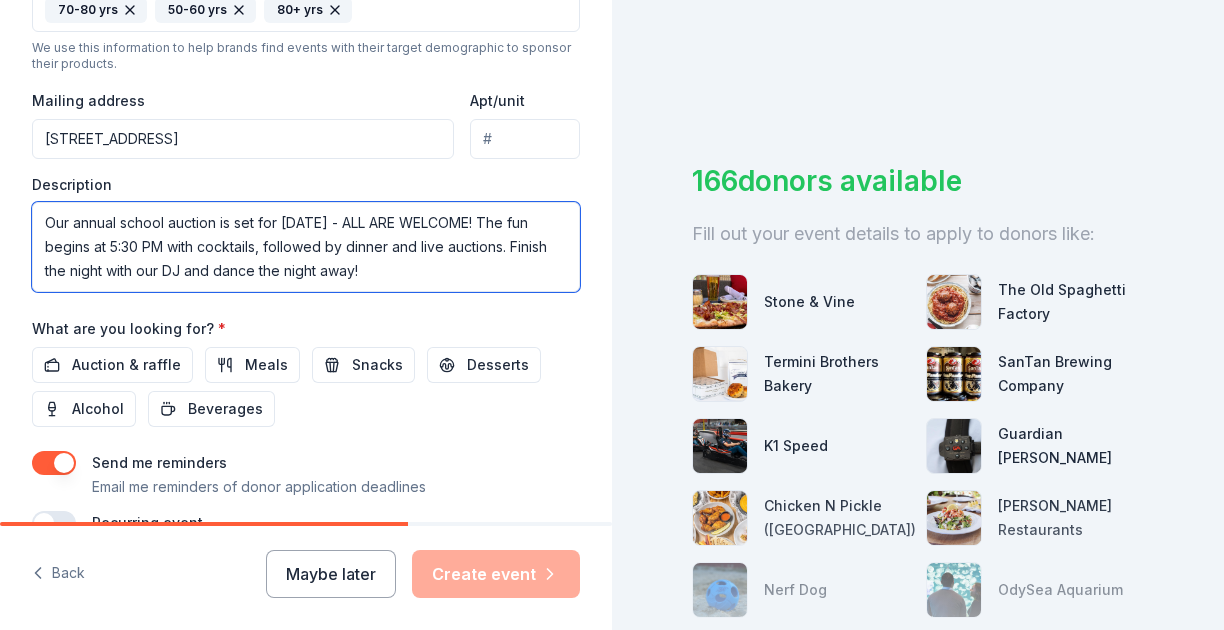scroll, scrollTop: 782, scrollLeft: 0, axis: vertical 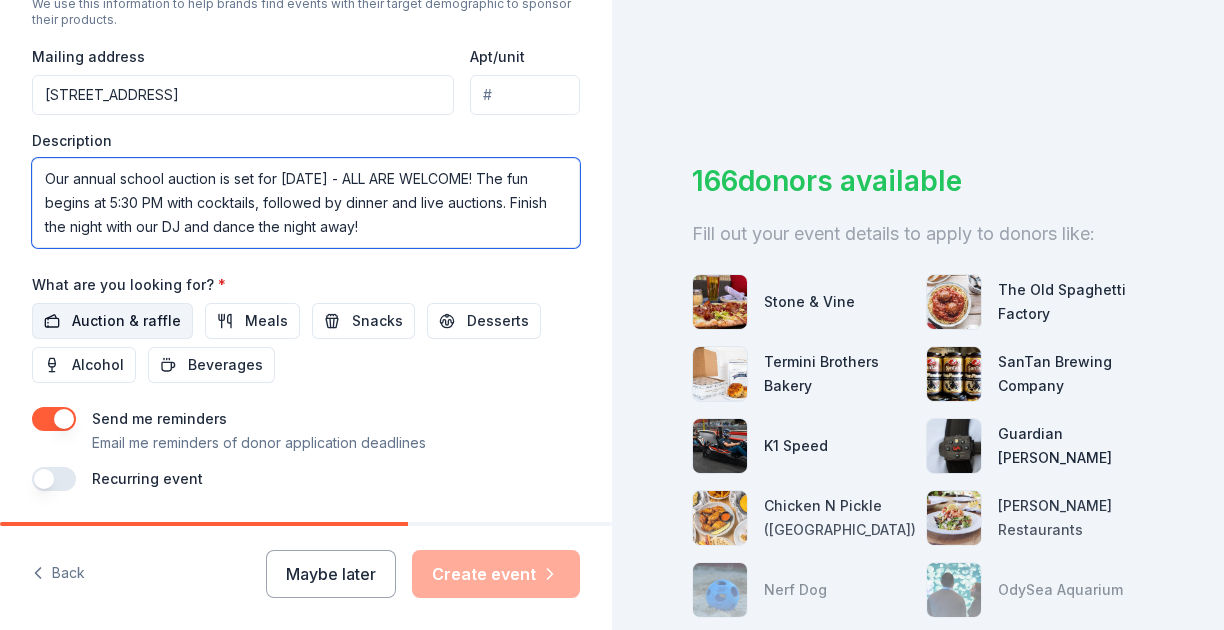 type on "Our annual school auction is set for [DATE] - ALL ARE WELCOME! The fun begins at 5:30 PM with cocktails, followed by dinner and live auctions. Finish the night with our DJ and dance the night away!" 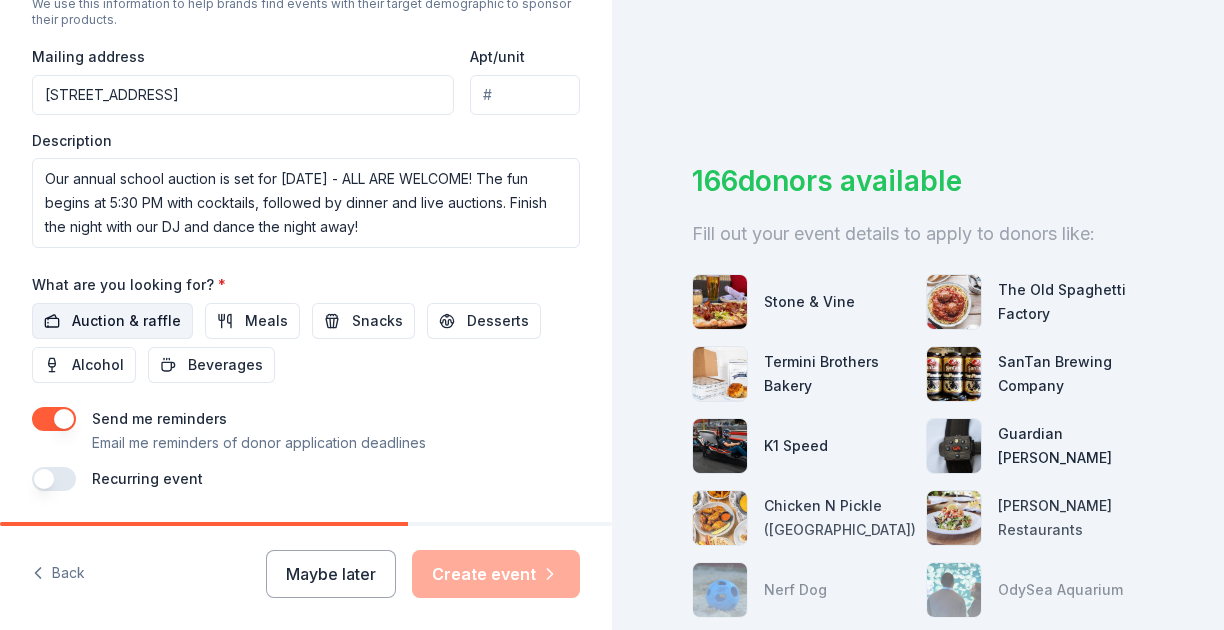 click on "Auction & raffle" at bounding box center (126, 321) 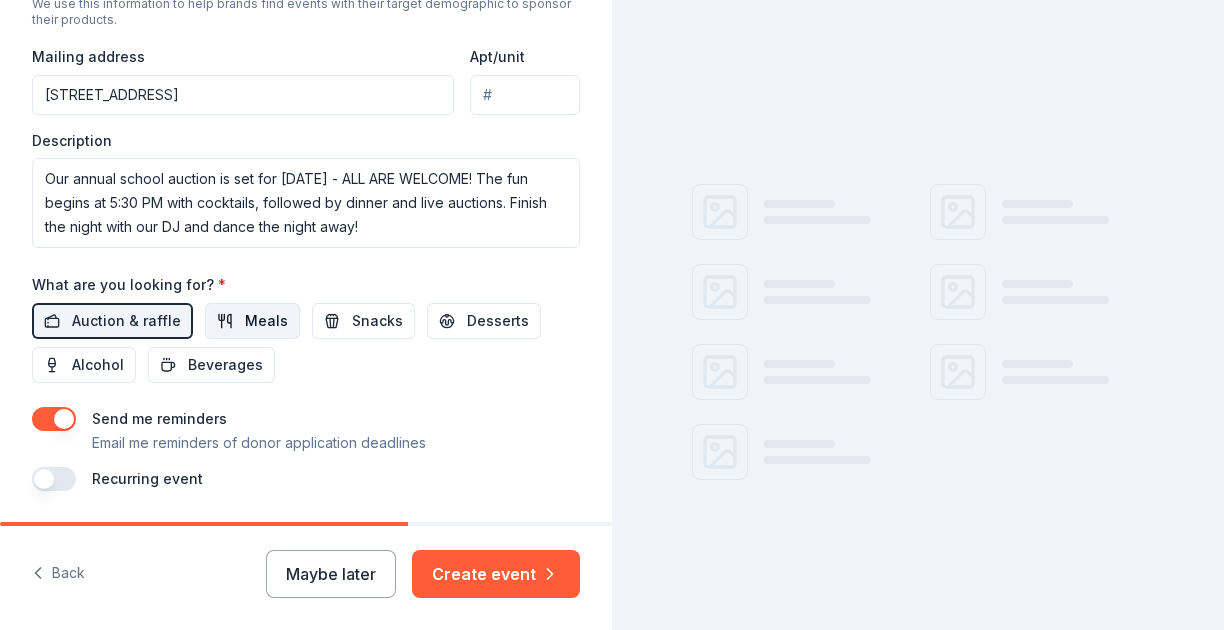 click on "Meals" at bounding box center [266, 321] 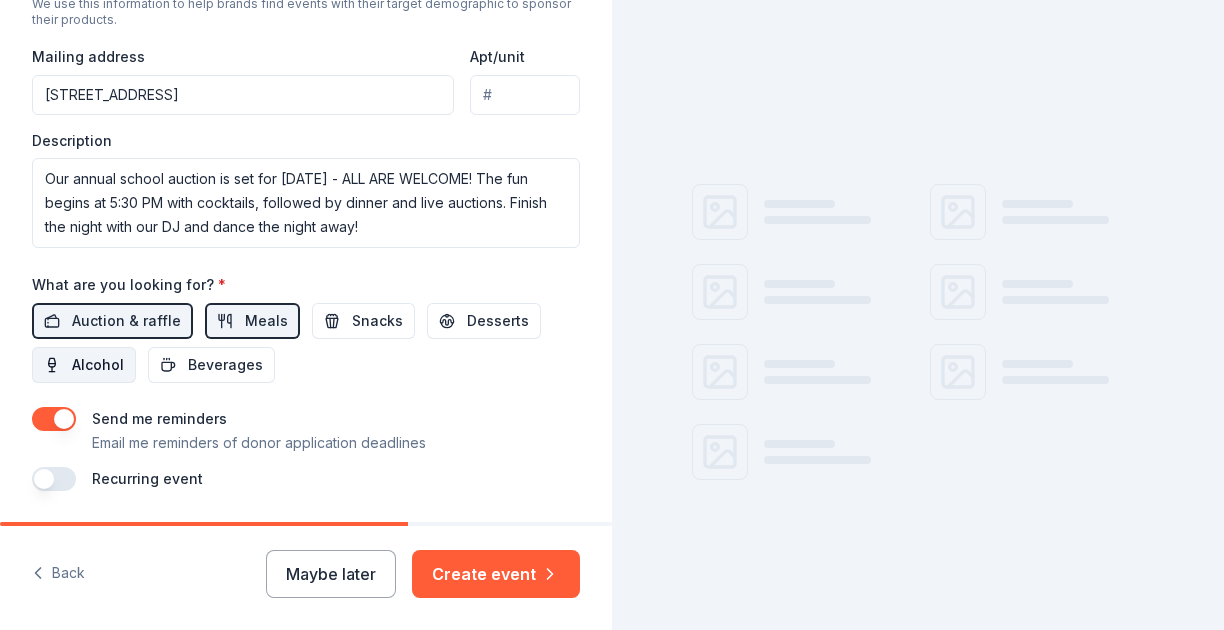 click on "Alcohol" at bounding box center [98, 365] 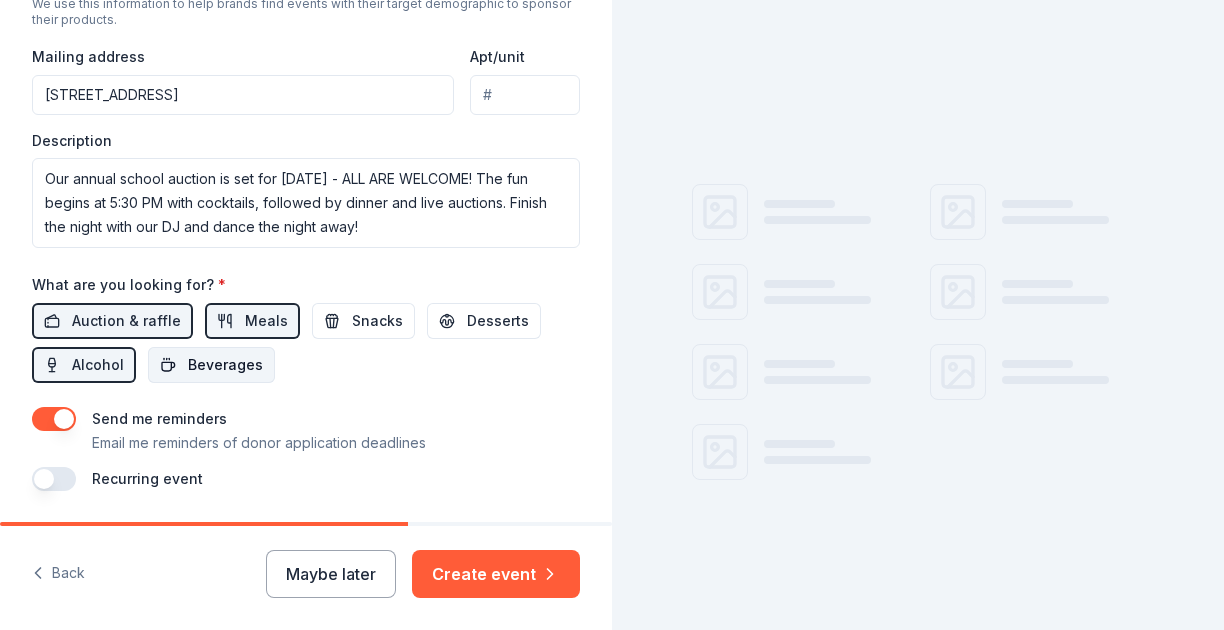 click on "Beverages" at bounding box center (225, 365) 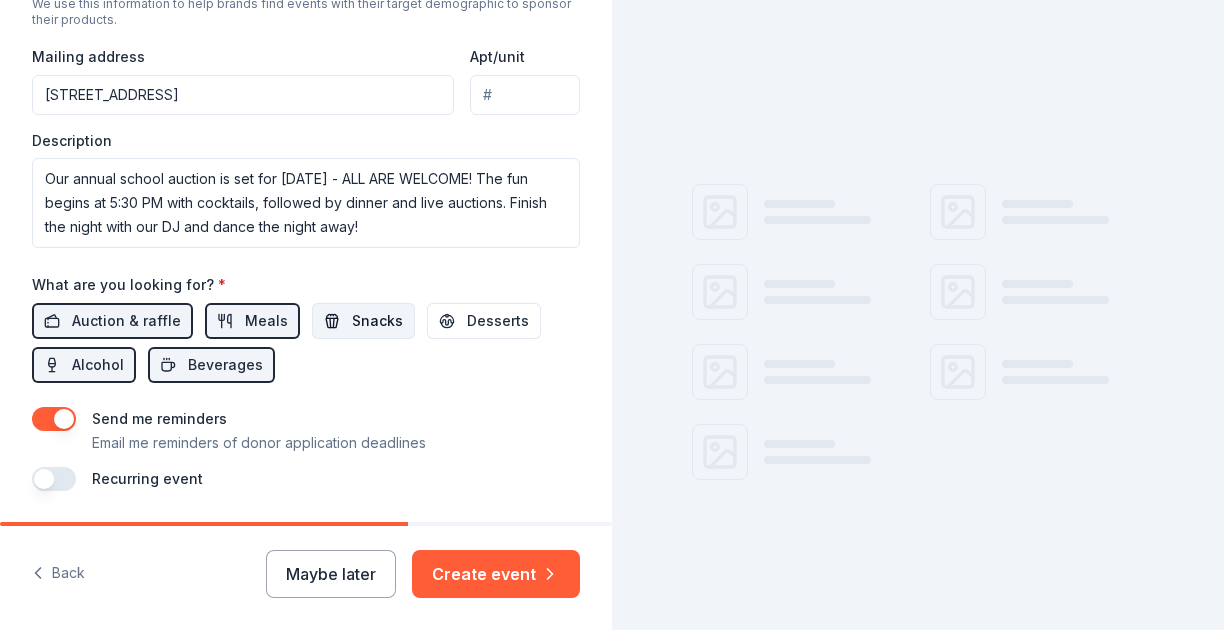 click on "Snacks" at bounding box center (377, 321) 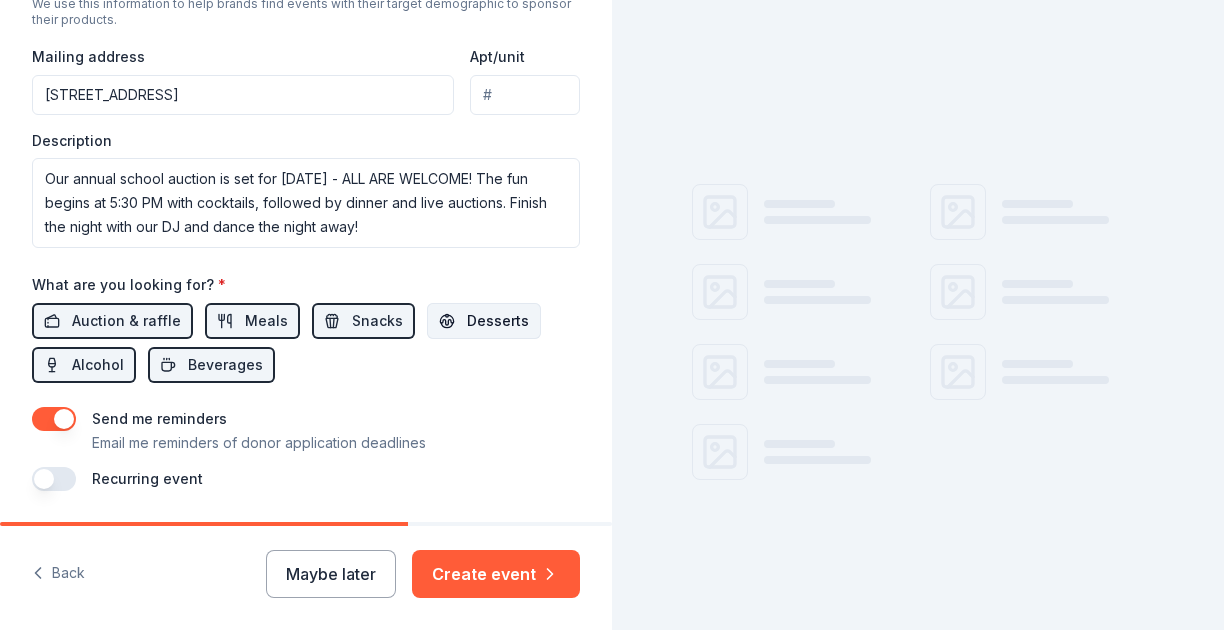 click on "Desserts" at bounding box center (484, 321) 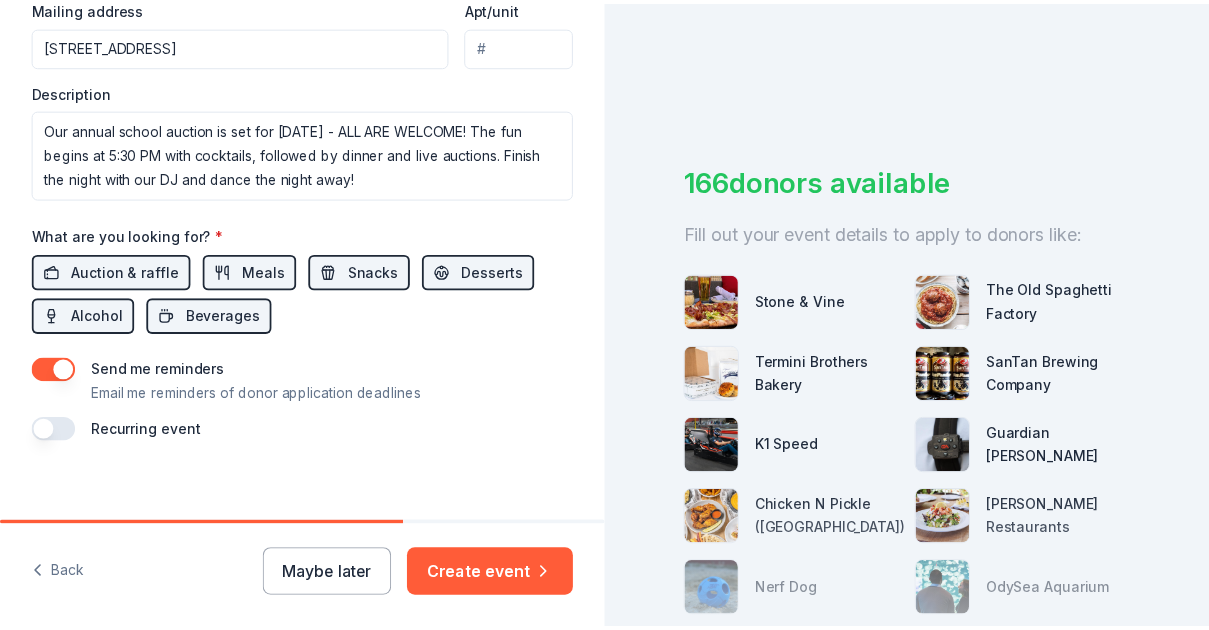 scroll, scrollTop: 840, scrollLeft: 0, axis: vertical 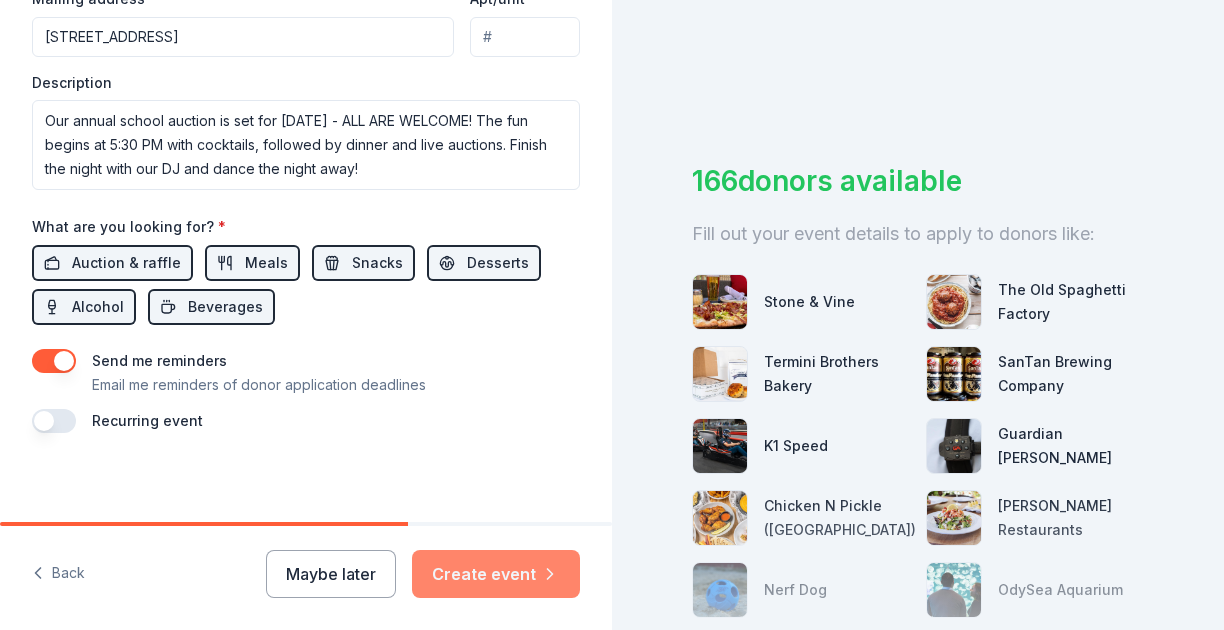 click on "Create event" at bounding box center (496, 574) 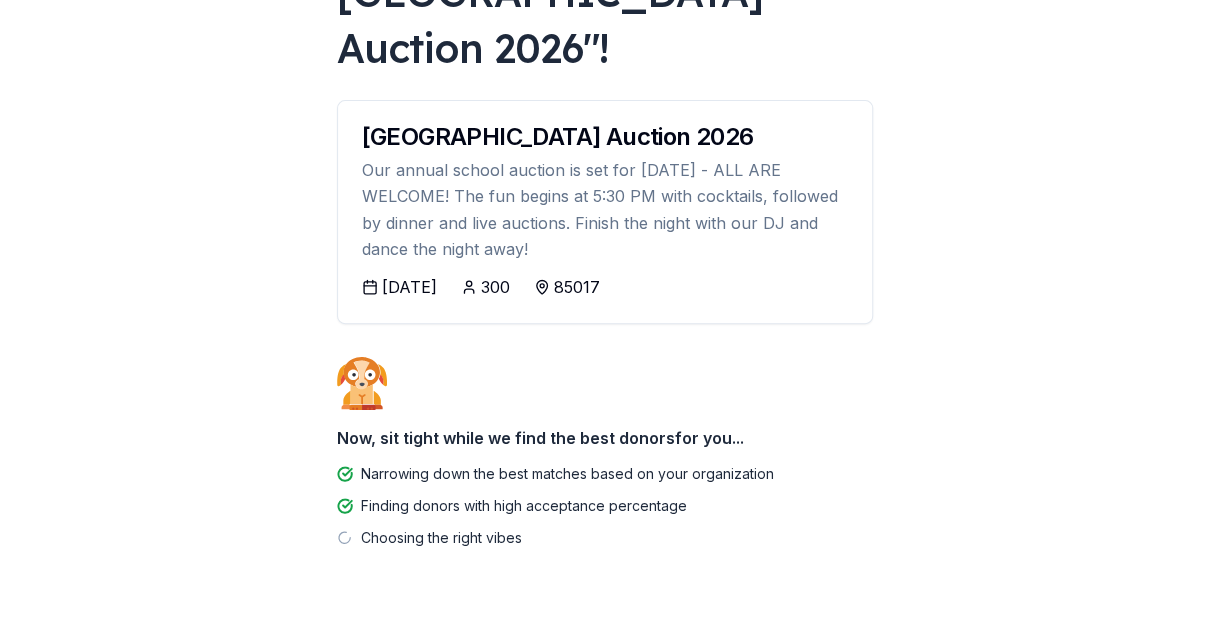 scroll, scrollTop: 270, scrollLeft: 0, axis: vertical 